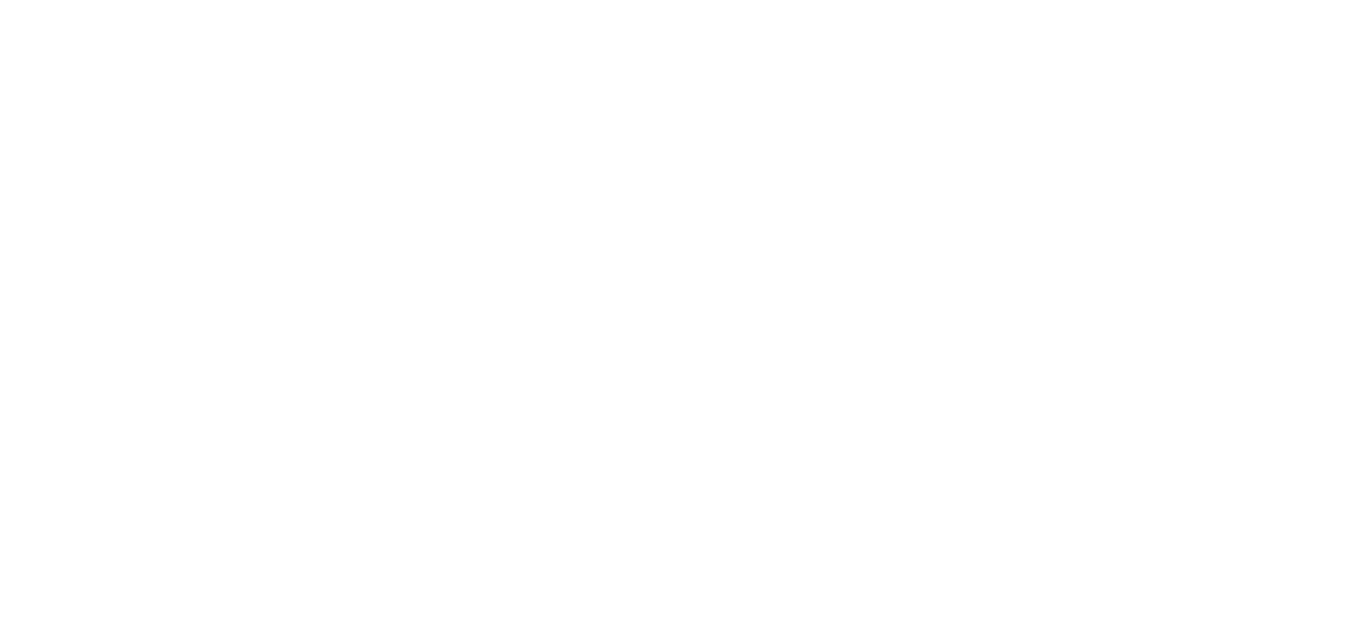 scroll, scrollTop: 0, scrollLeft: 0, axis: both 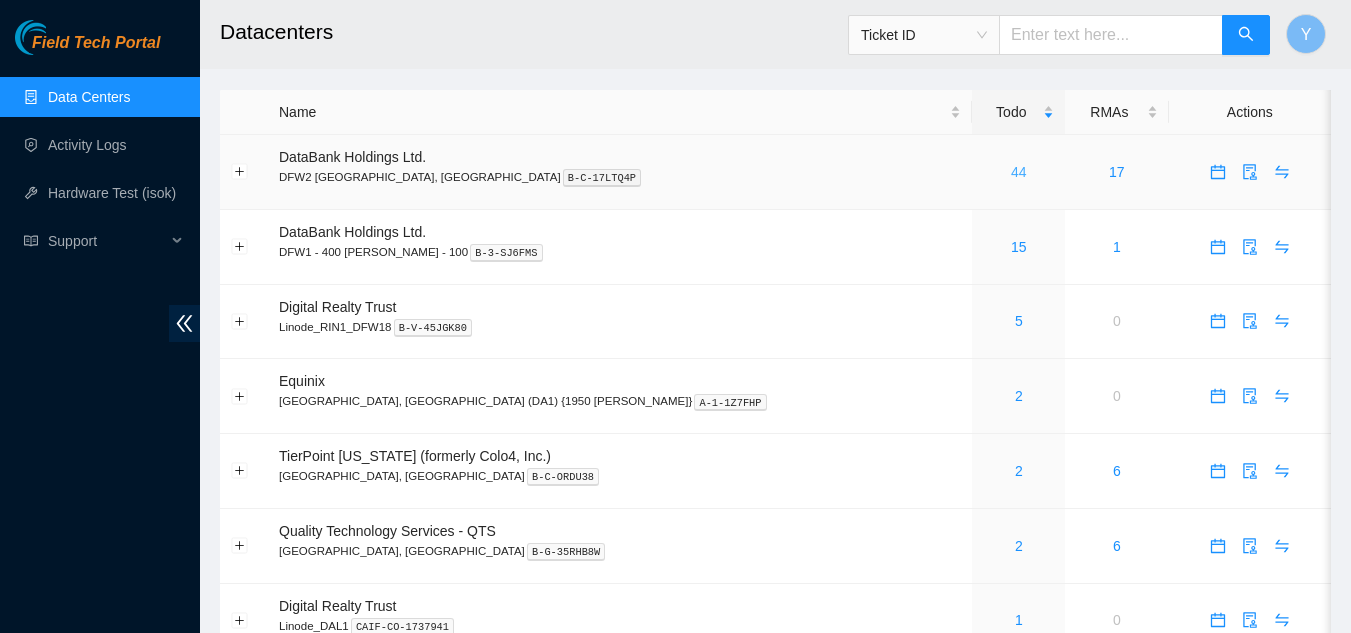 click on "44" at bounding box center [1019, 172] 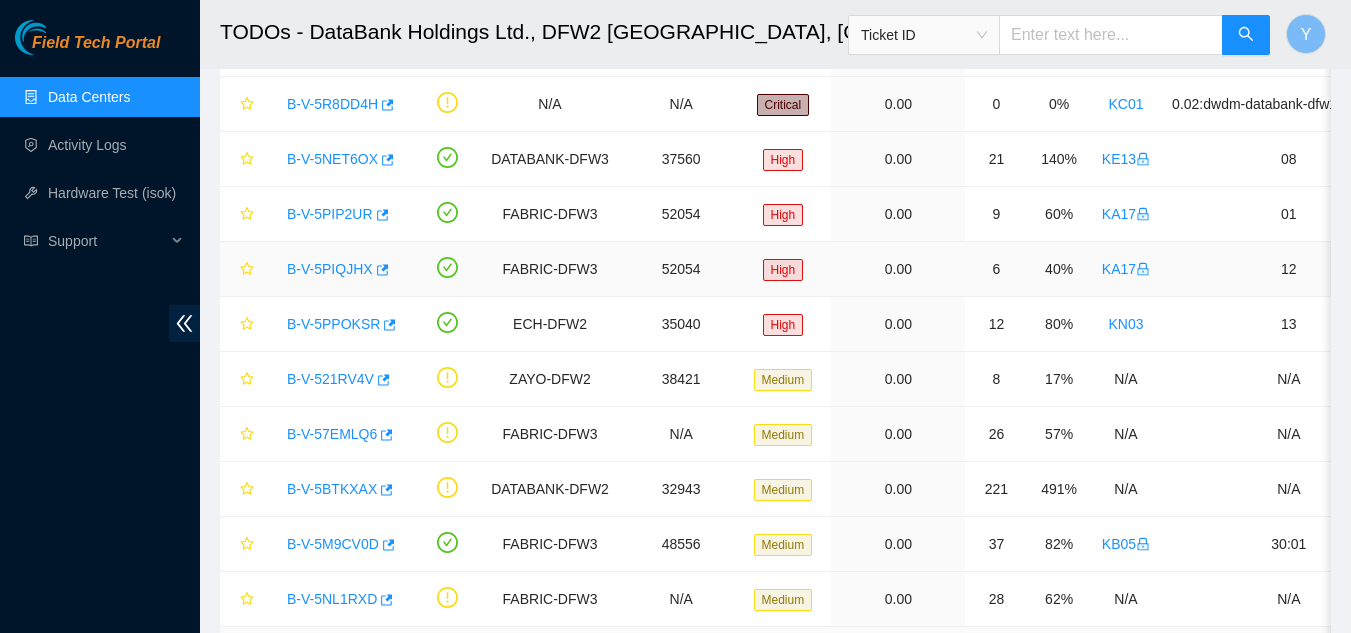 scroll, scrollTop: 379, scrollLeft: 0, axis: vertical 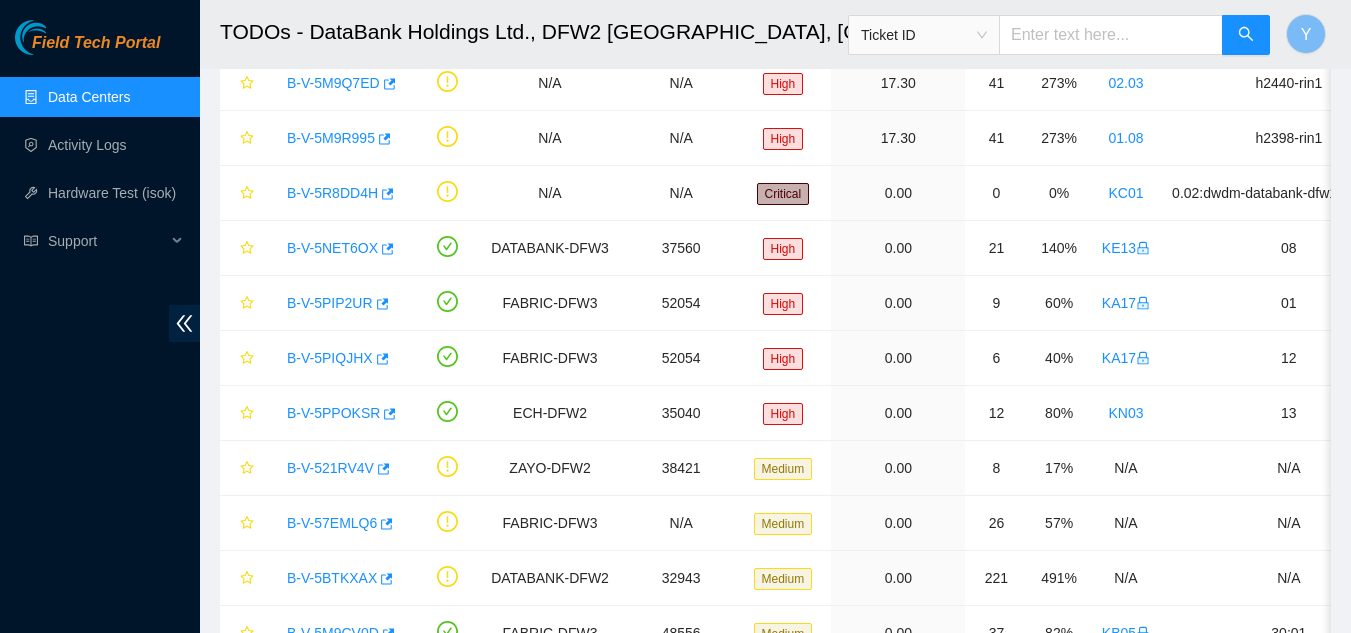 click on "Data Centers" at bounding box center (89, 97) 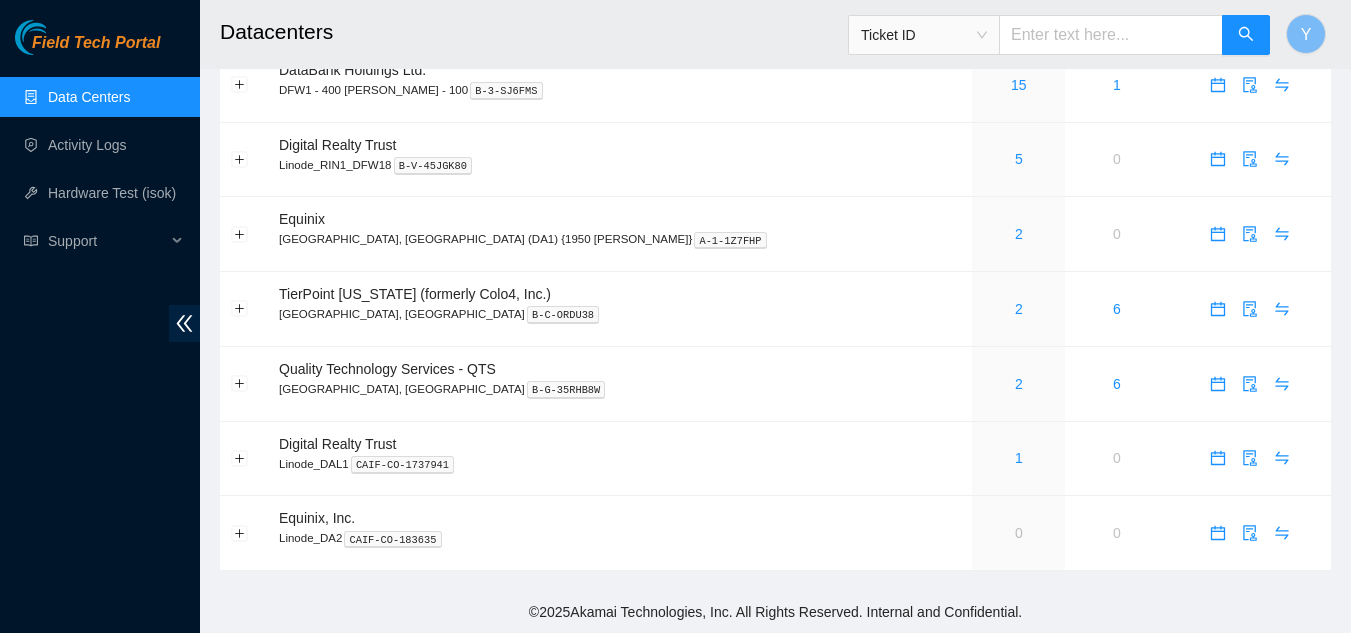 scroll, scrollTop: 162, scrollLeft: 0, axis: vertical 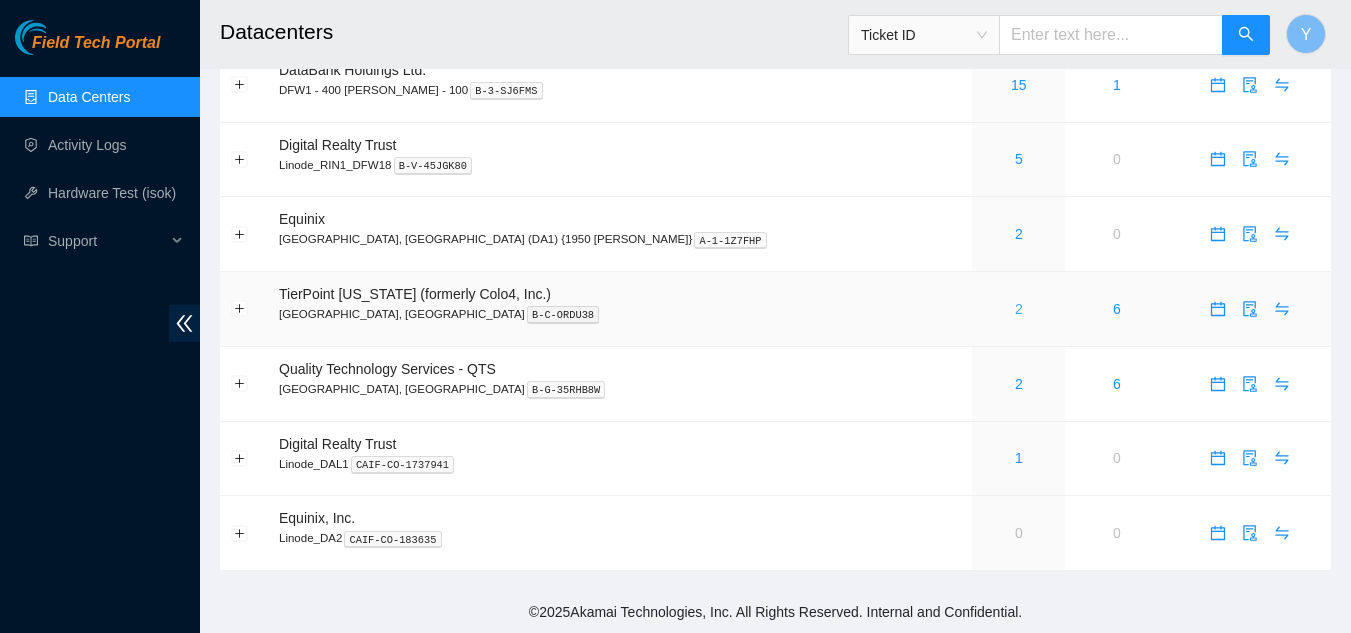click on "2" at bounding box center (1019, 309) 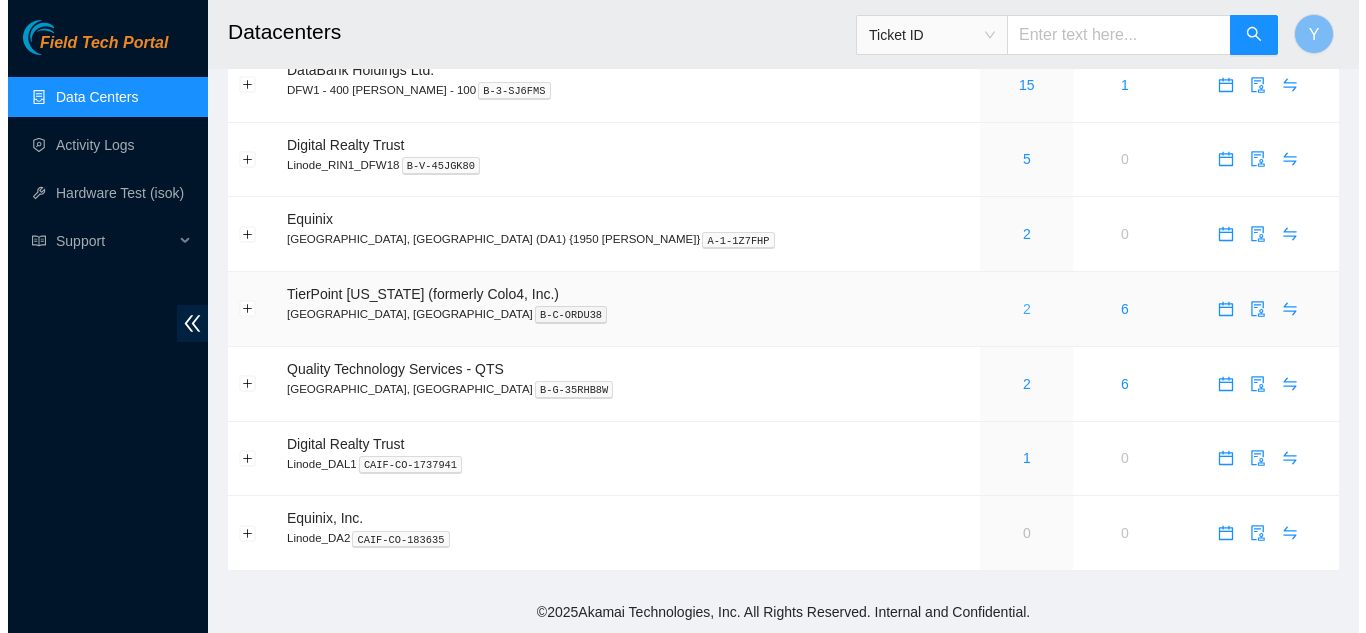 scroll, scrollTop: 0, scrollLeft: 0, axis: both 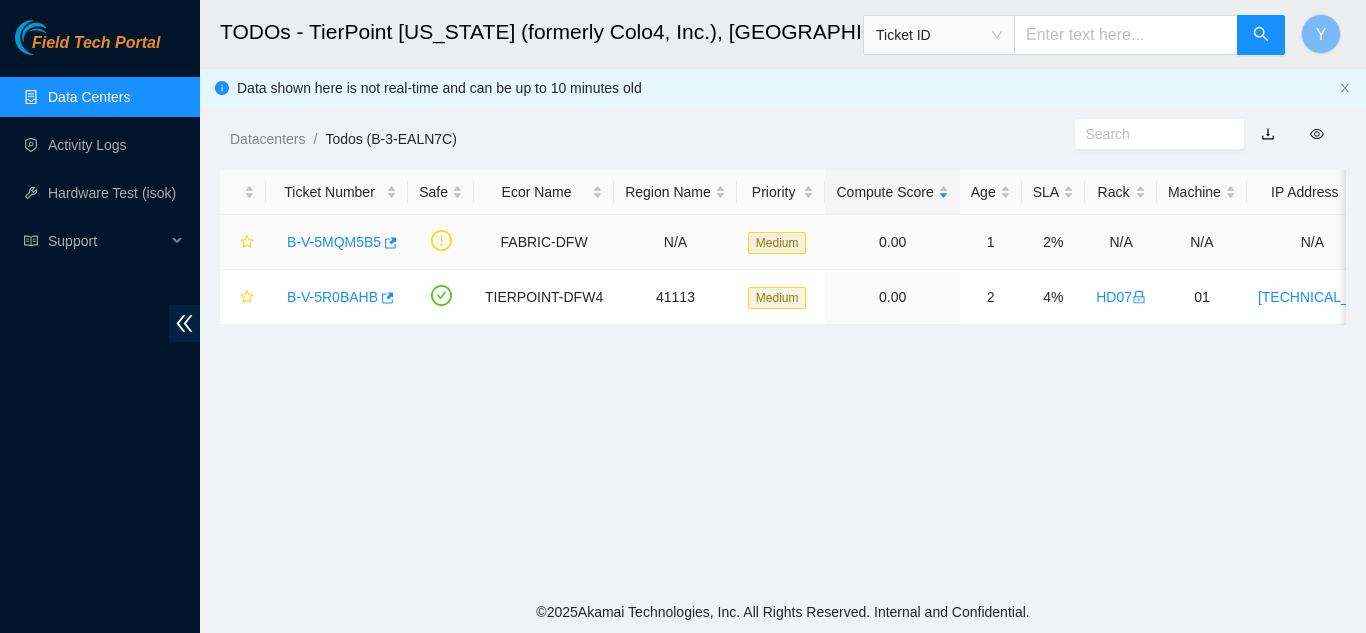 click on "B-V-5MQM5B5" at bounding box center [334, 242] 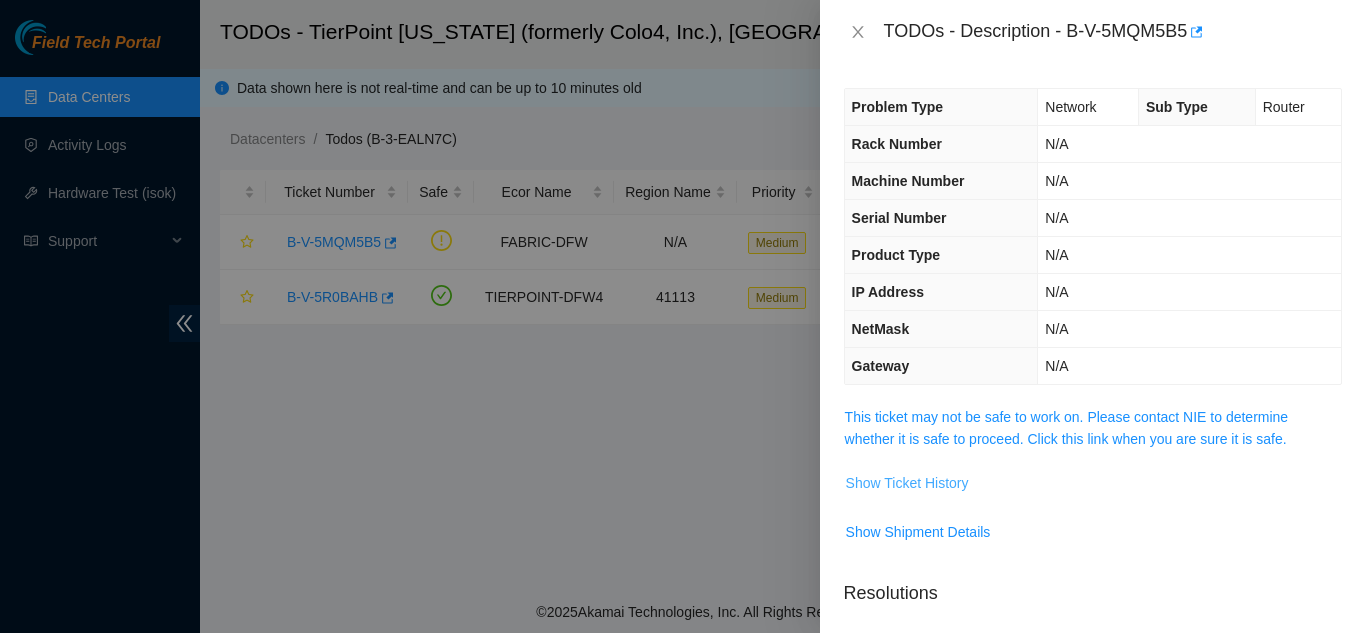 click on "Show Ticket History" at bounding box center [907, 483] 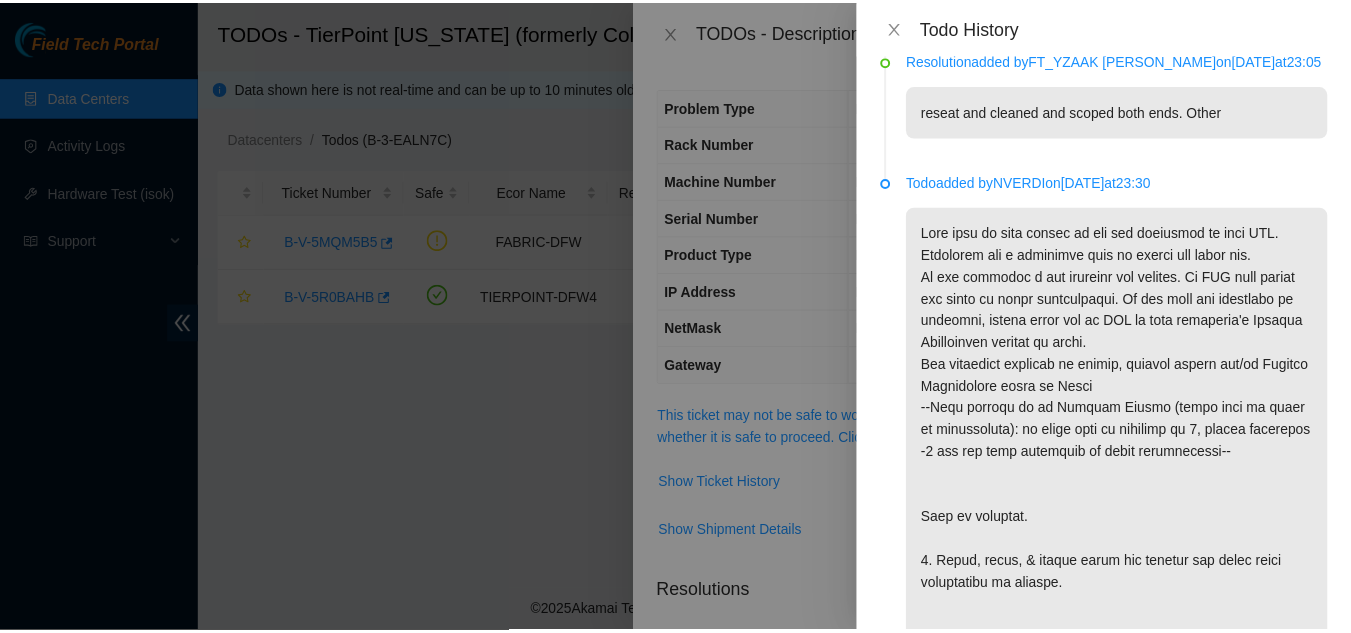 scroll, scrollTop: 400, scrollLeft: 0, axis: vertical 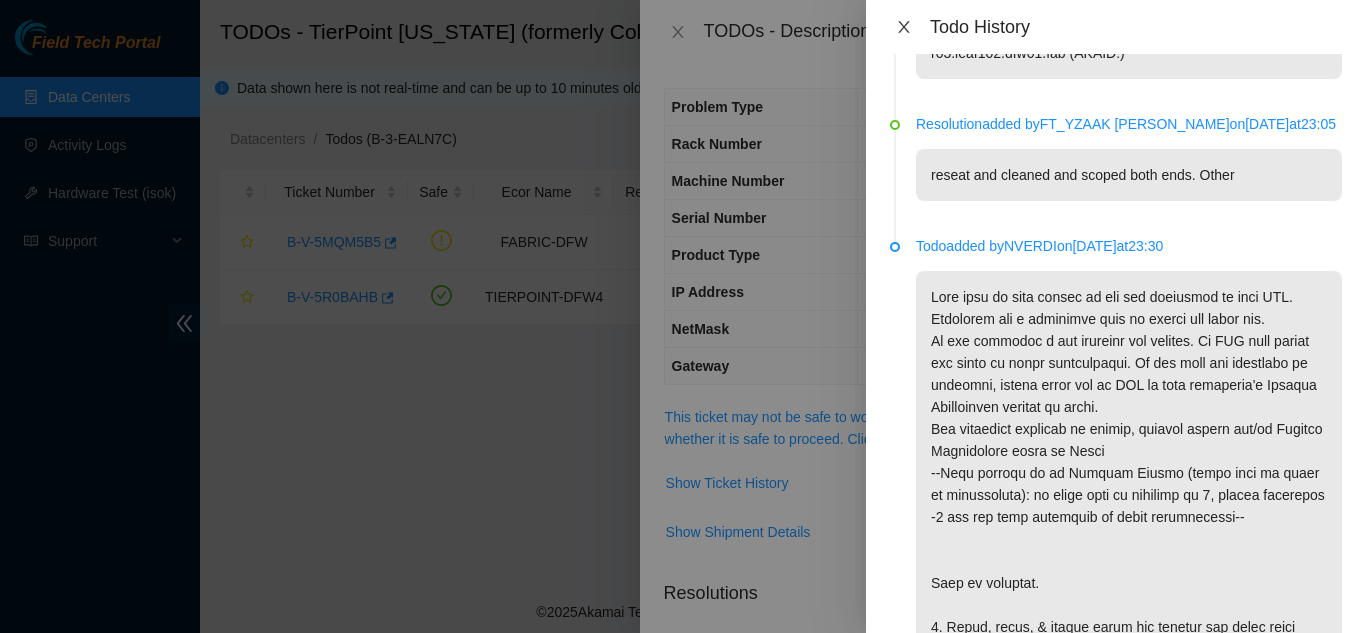click 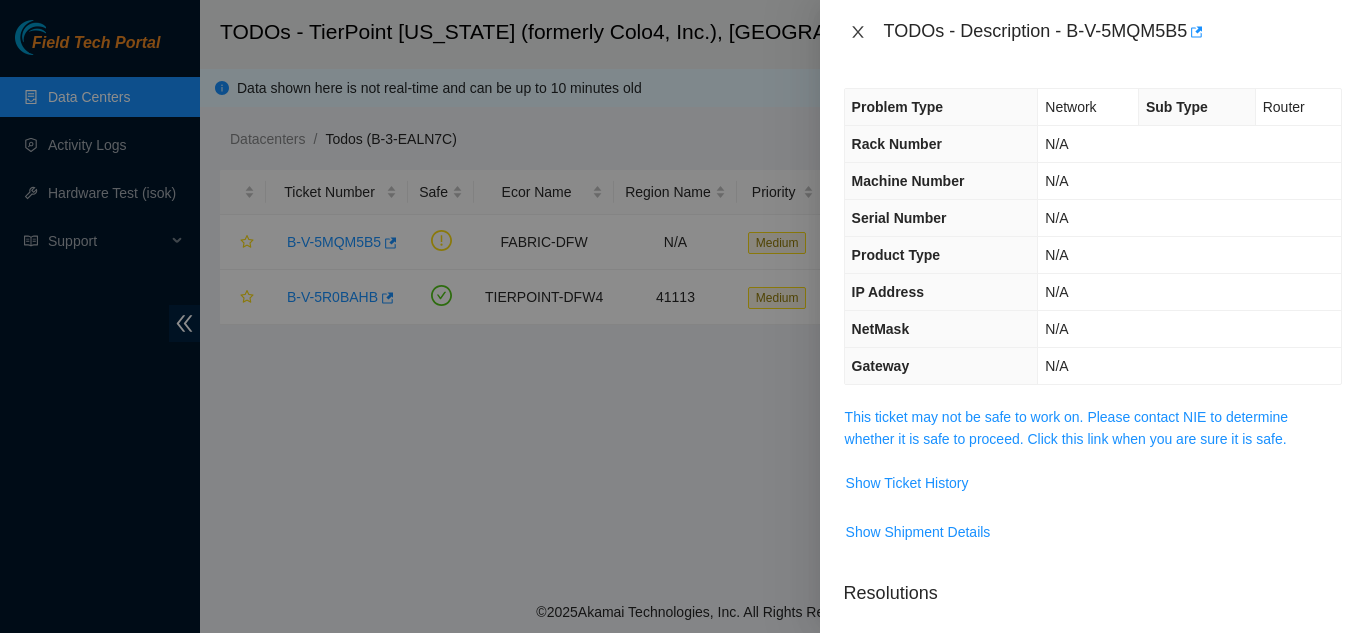 click 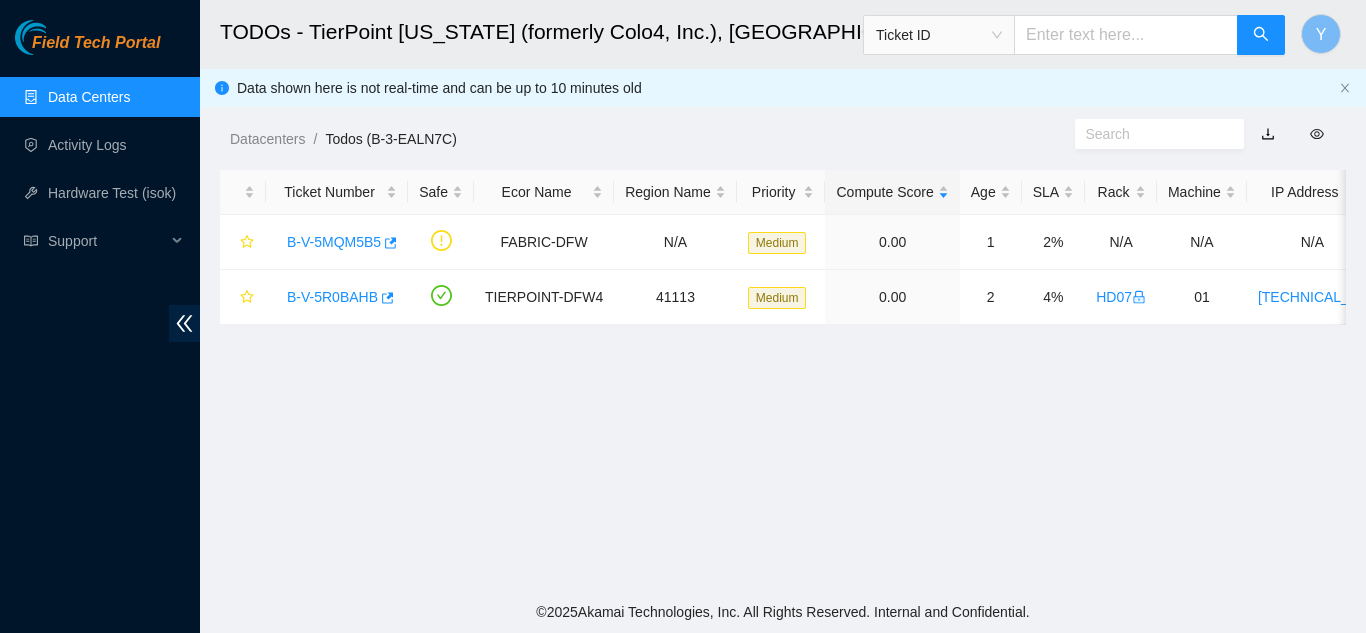 click on "Data Centers" at bounding box center (89, 97) 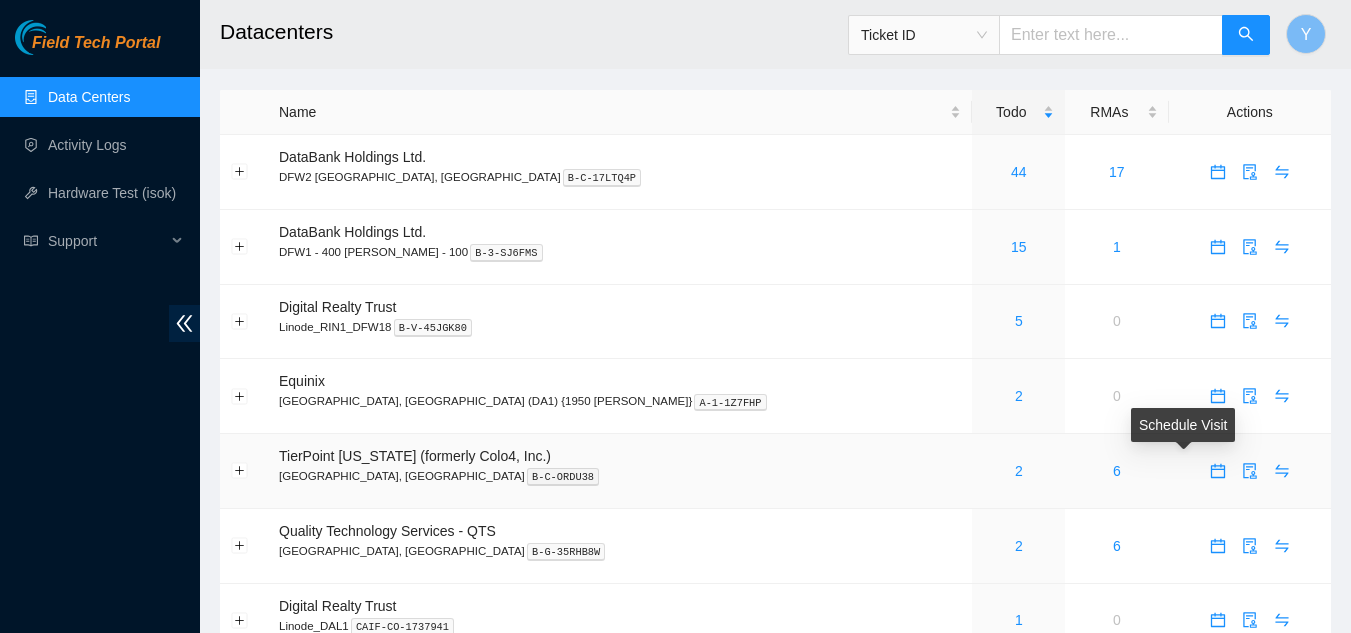 click 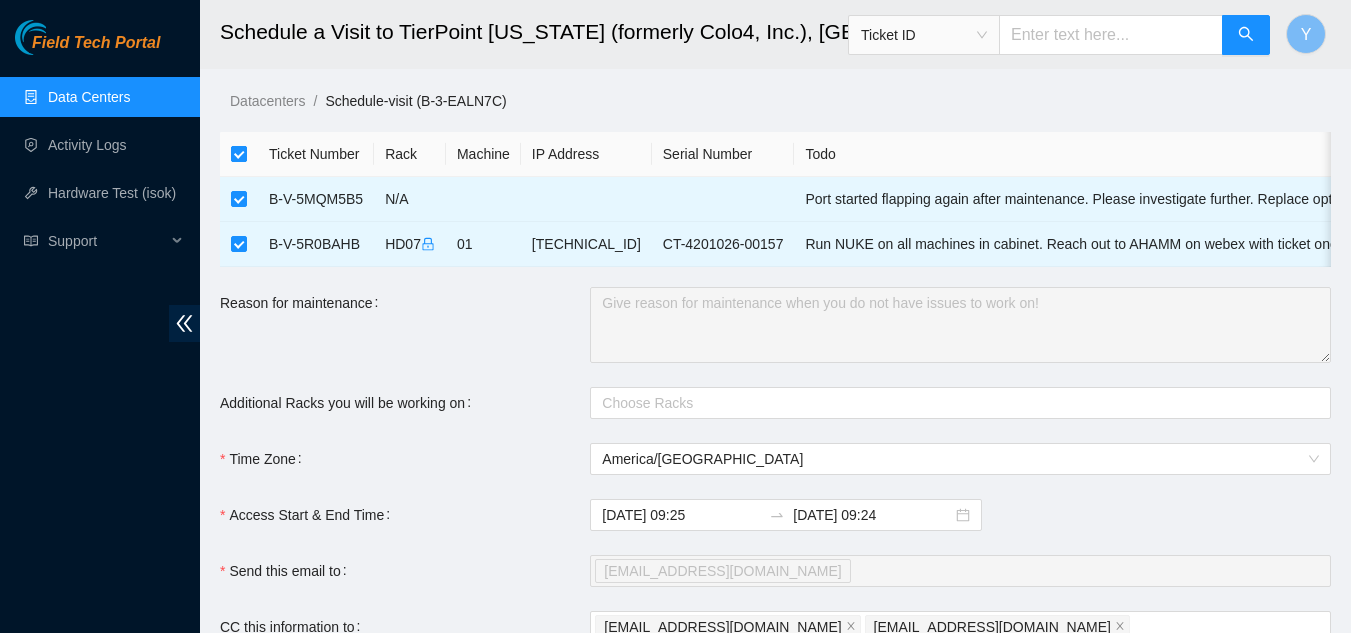 click at bounding box center [239, 154] 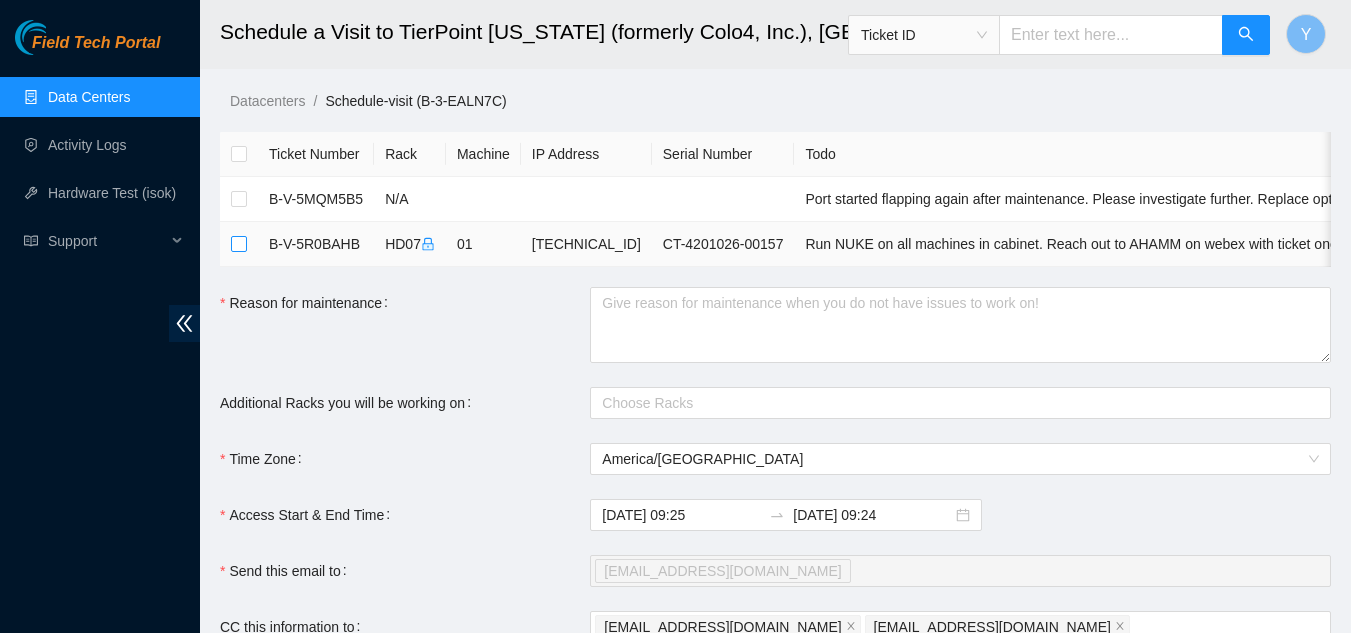 click at bounding box center [239, 244] 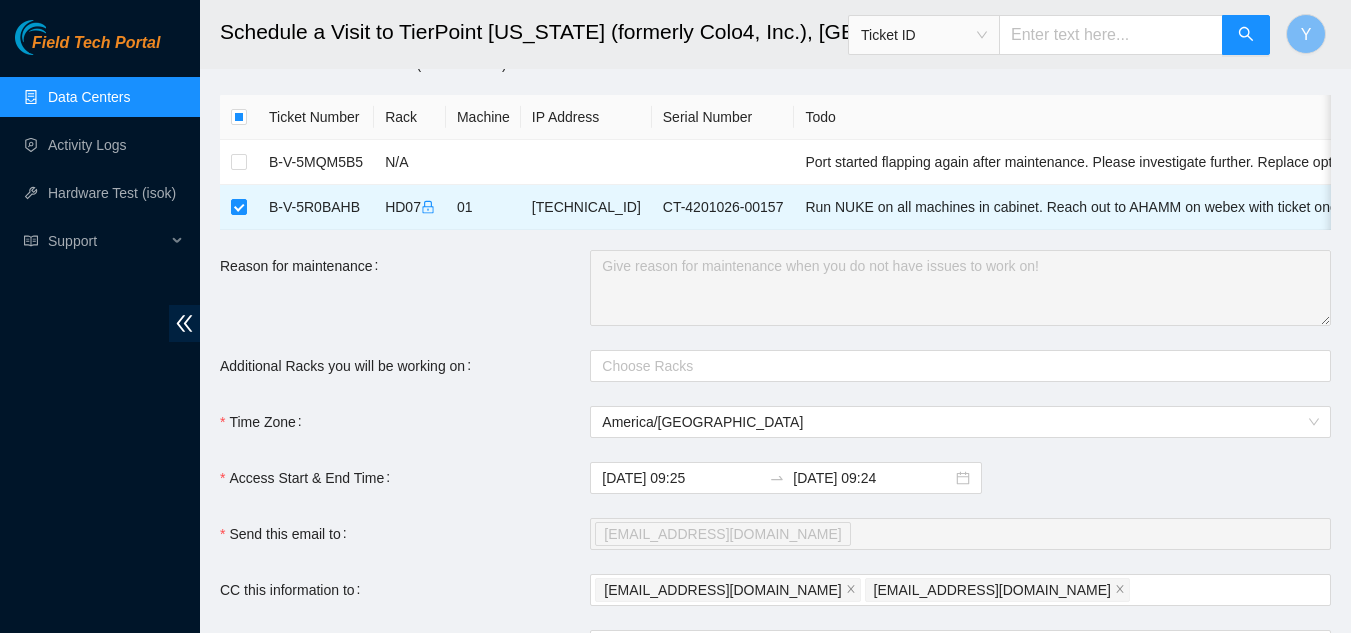 scroll, scrollTop: 100, scrollLeft: 0, axis: vertical 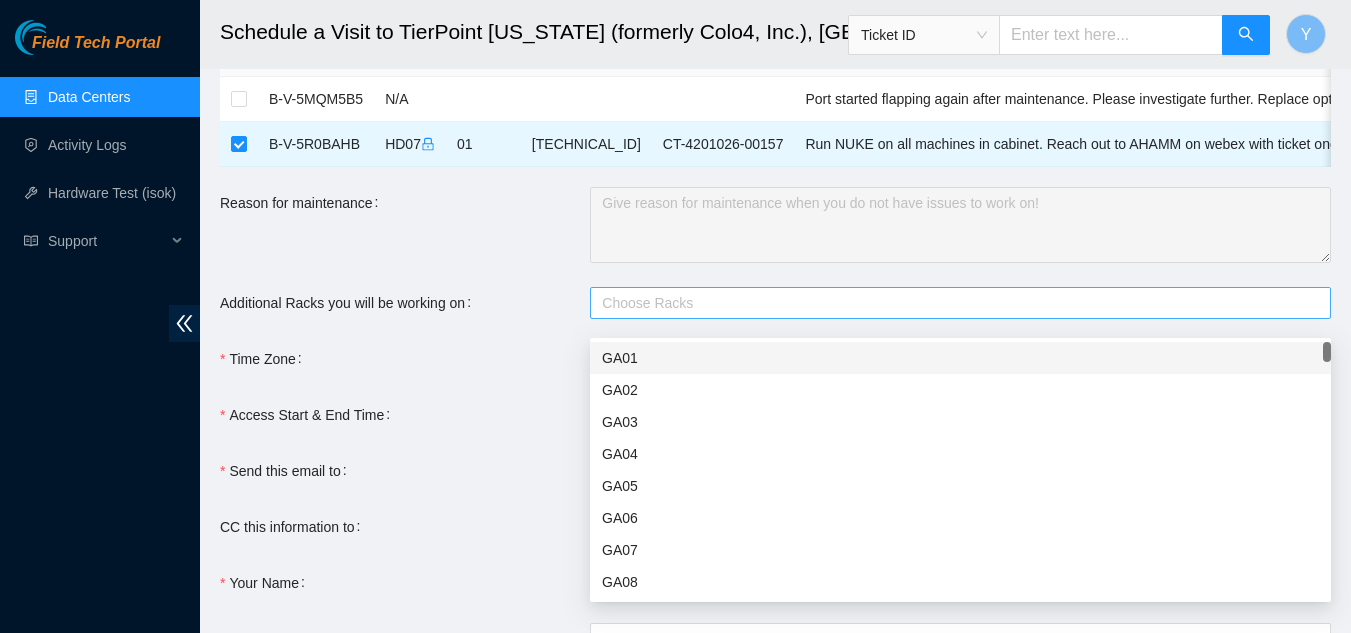 click at bounding box center (950, 303) 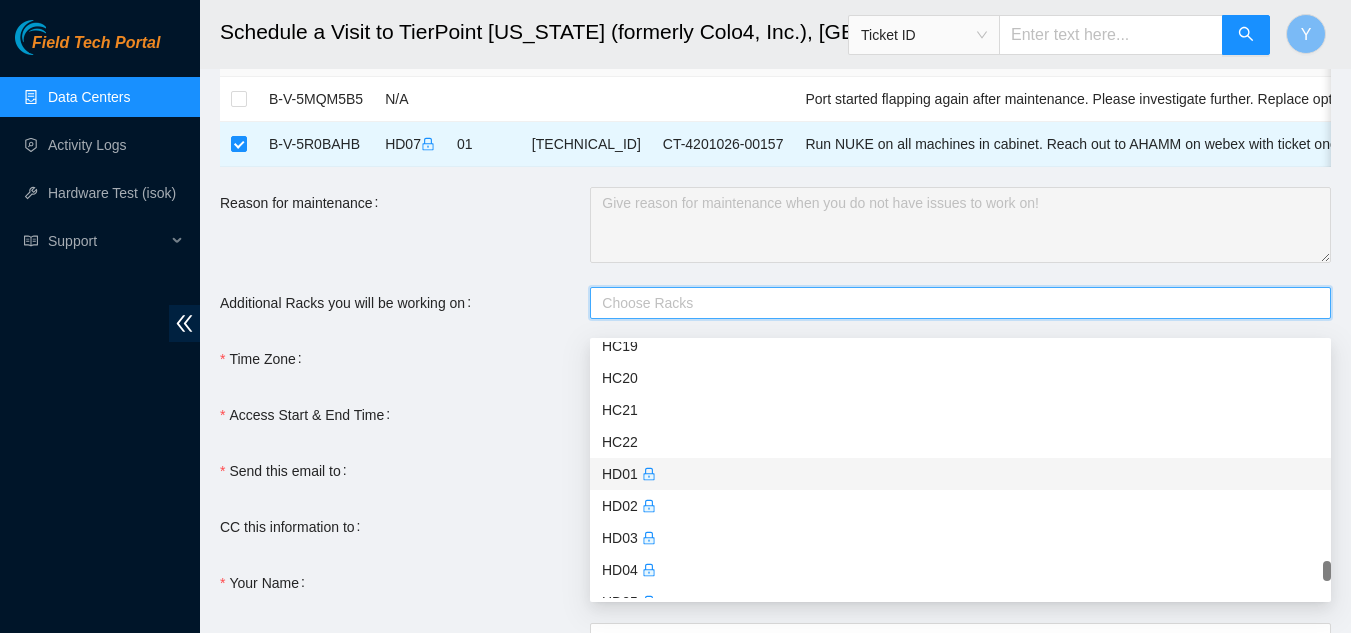 scroll, scrollTop: 6100, scrollLeft: 0, axis: vertical 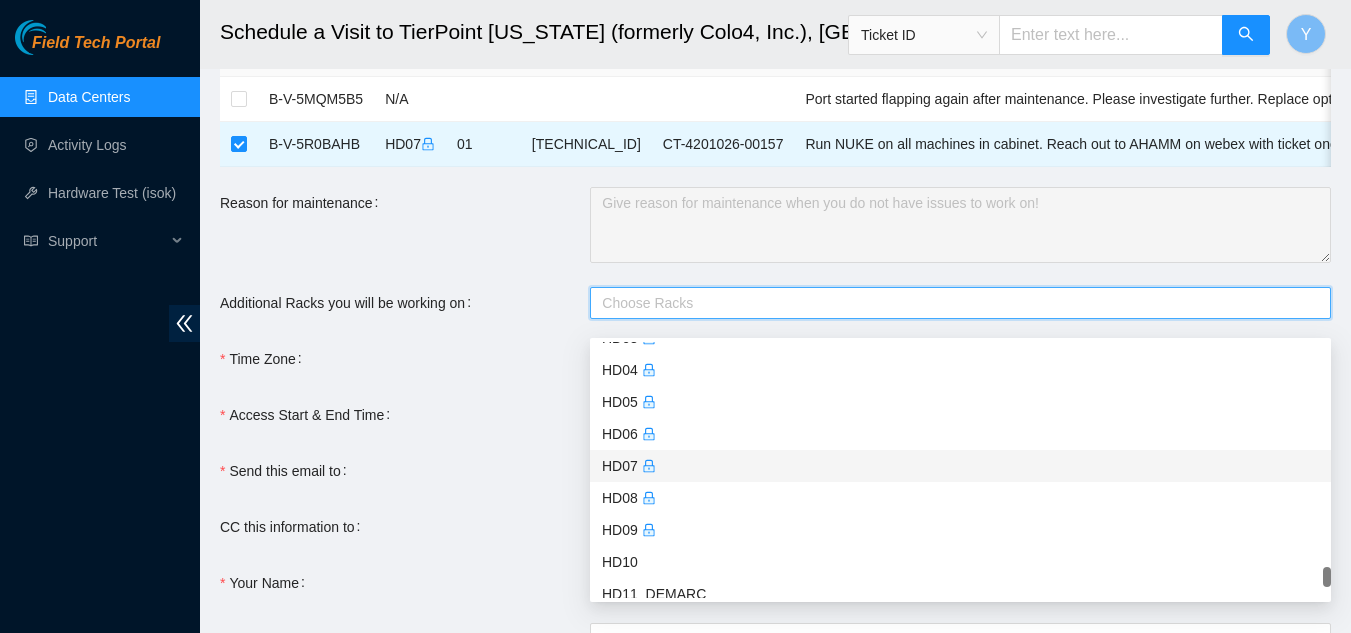 click on "HD07" at bounding box center [960, 466] 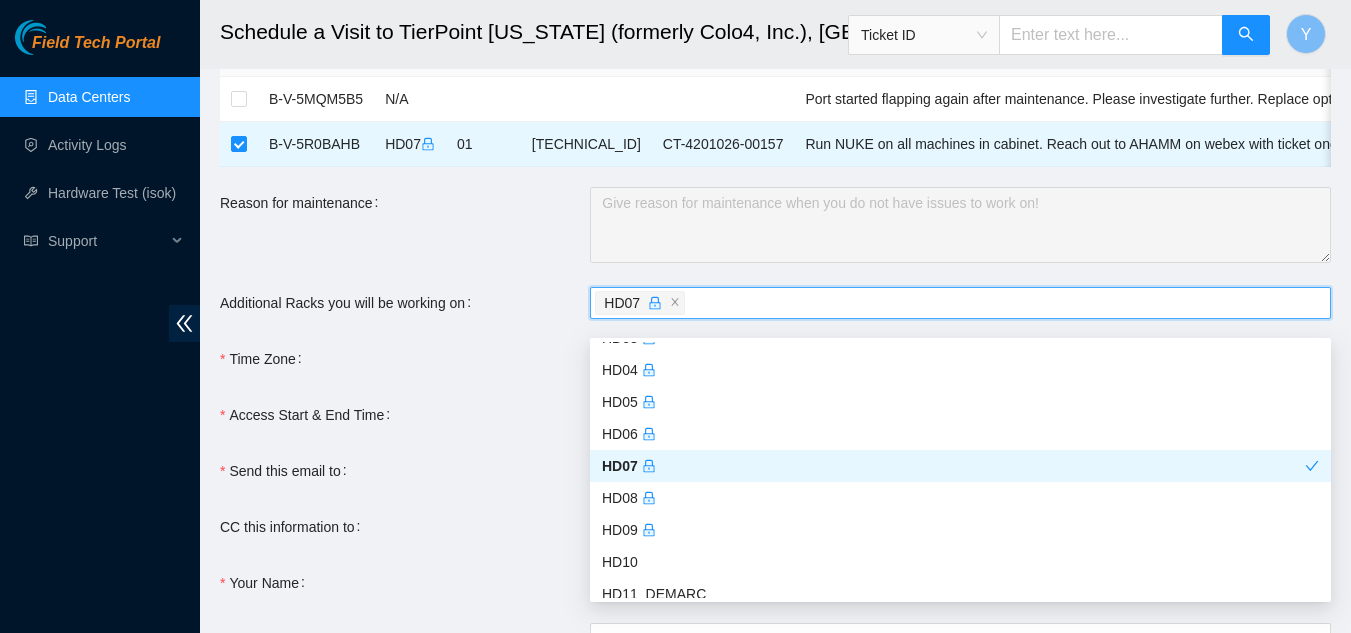 click on "Access Start & End Time" at bounding box center [405, 415] 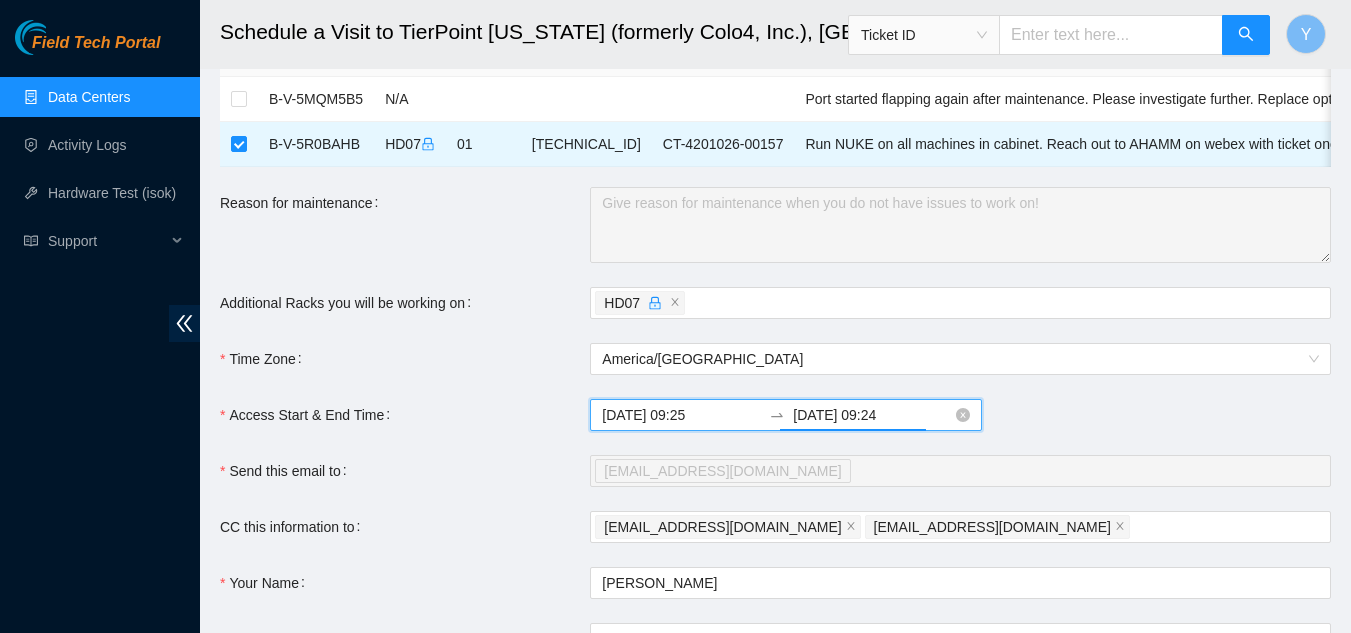 click on "[DATE] 09:24" at bounding box center [872, 415] 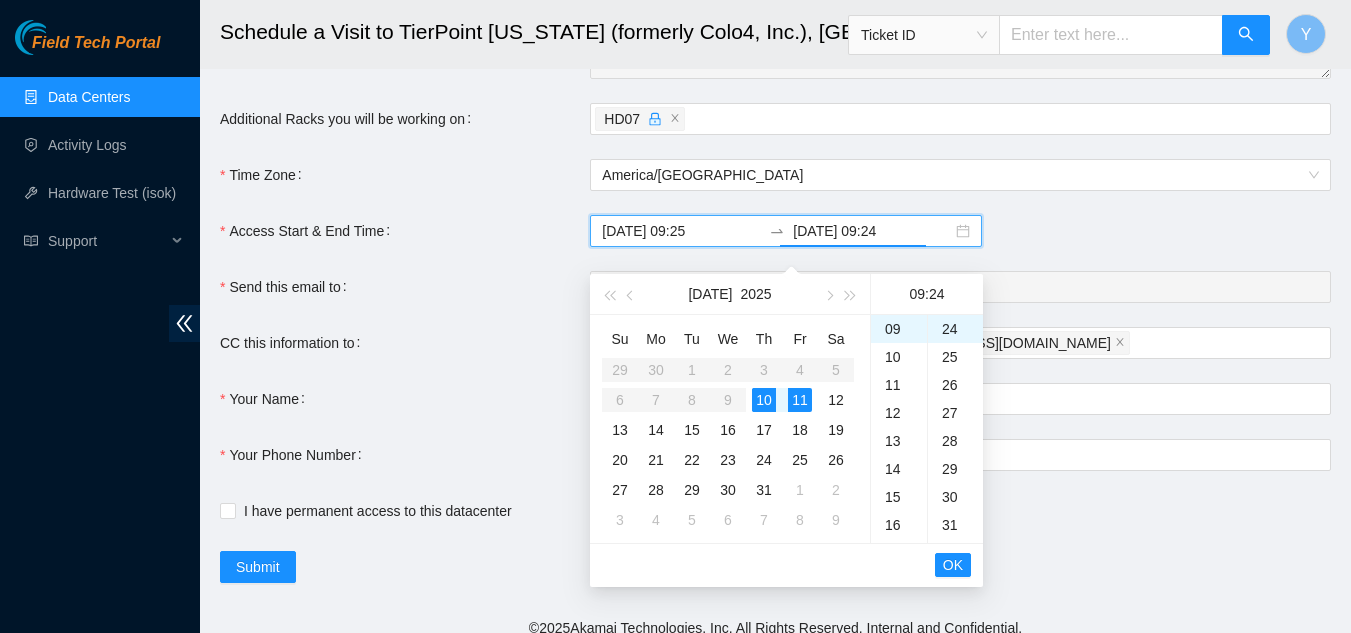 scroll, scrollTop: 300, scrollLeft: 0, axis: vertical 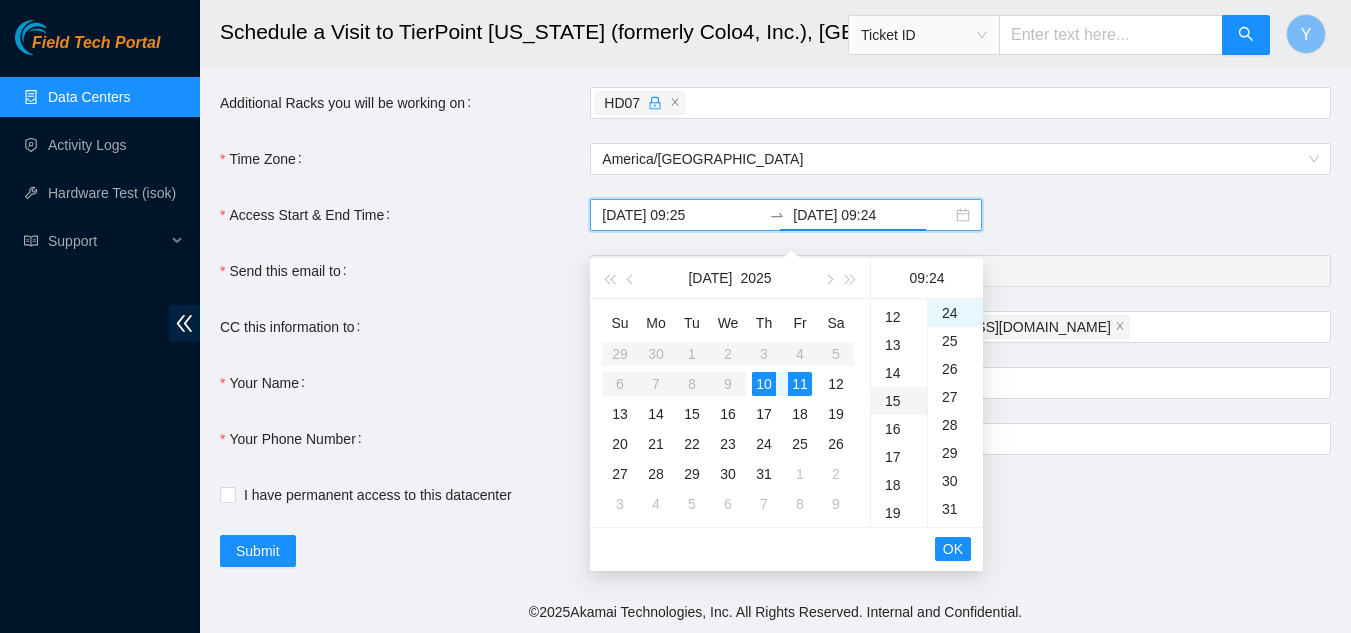 click on "15" at bounding box center [899, 401] 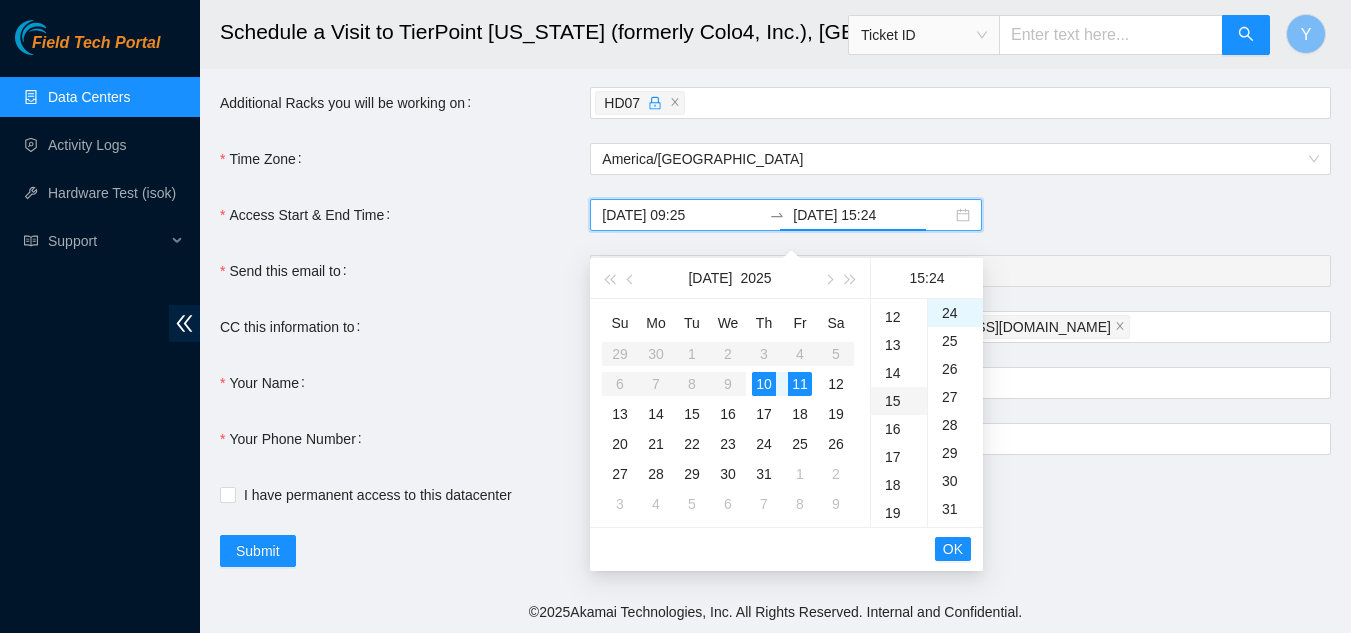 scroll, scrollTop: 420, scrollLeft: 0, axis: vertical 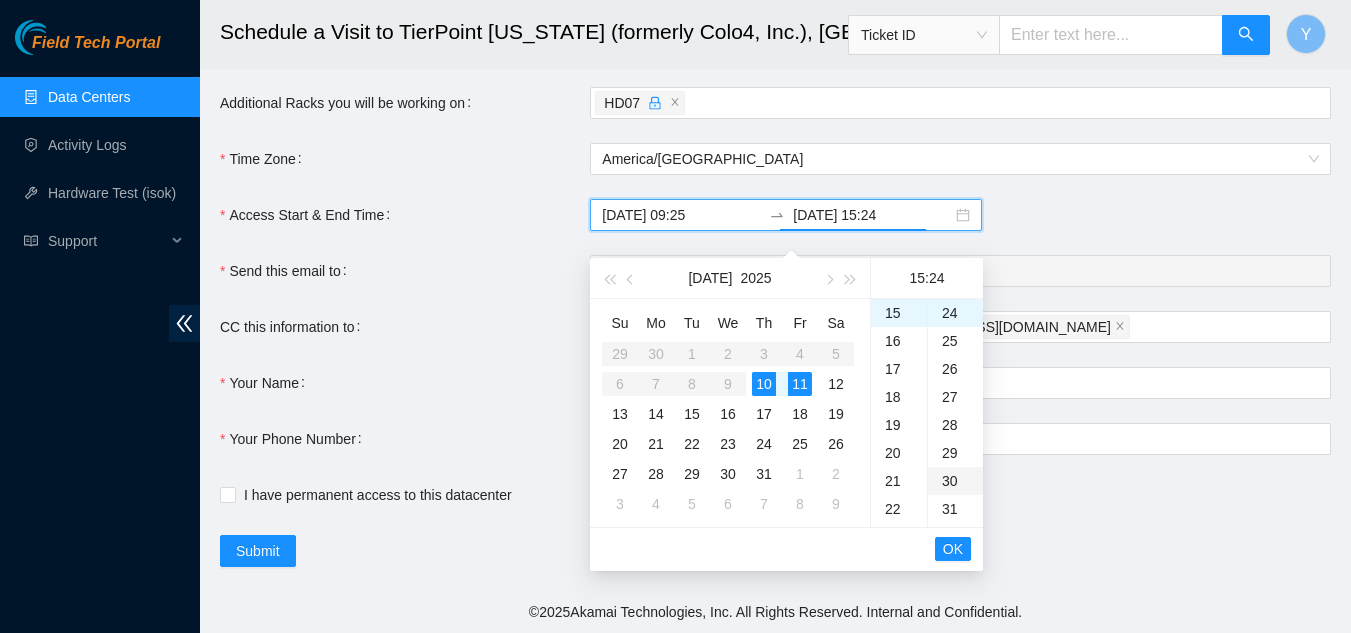 click on "30" at bounding box center [955, 481] 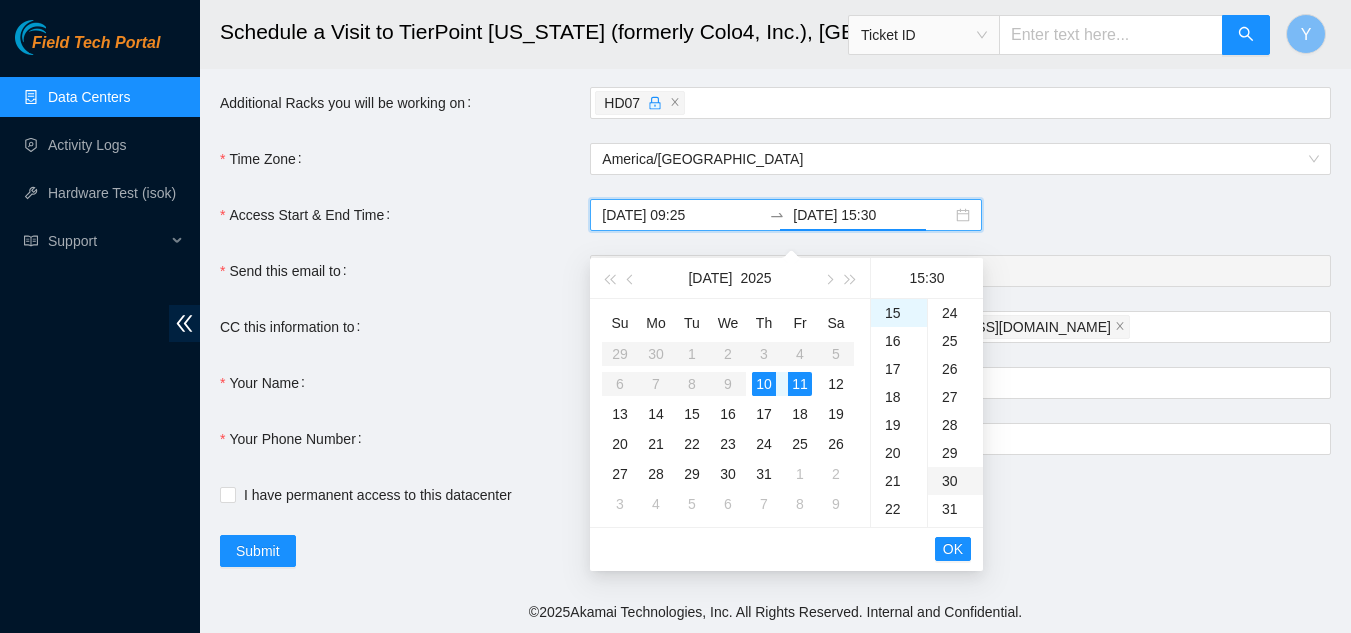 scroll, scrollTop: 840, scrollLeft: 0, axis: vertical 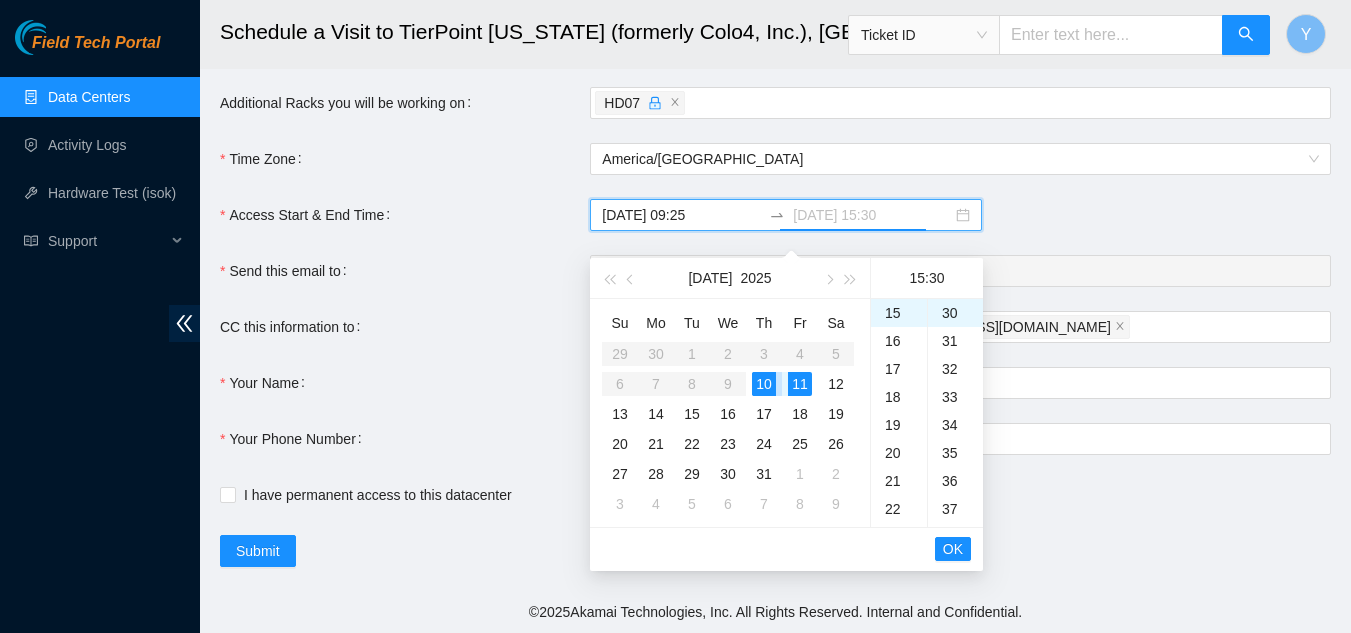 click on "10" at bounding box center (764, 384) 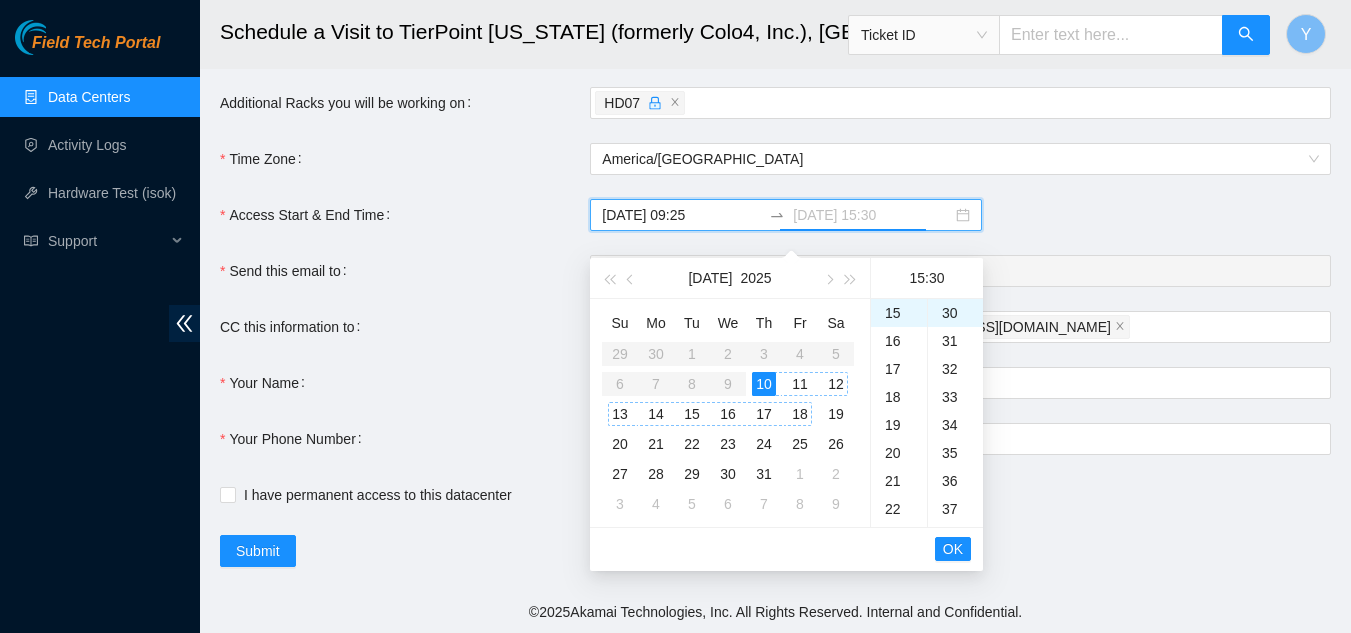 type on "[DATE] 15:30" 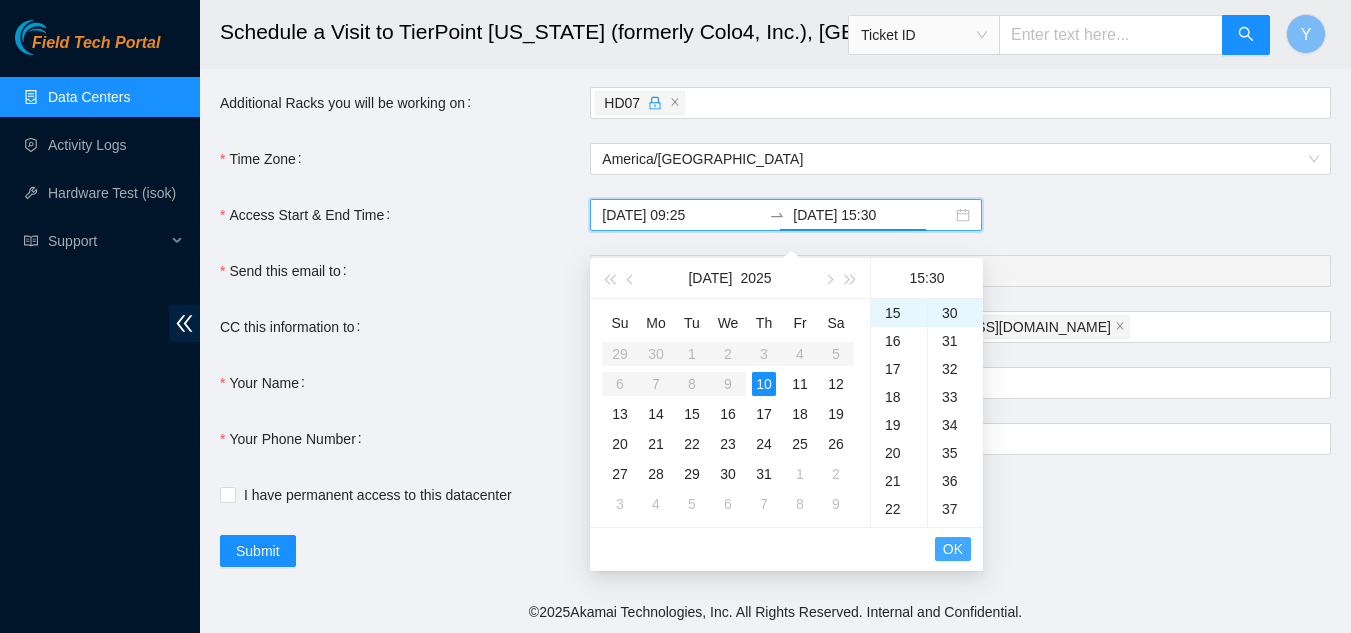 click on "OK" at bounding box center [953, 549] 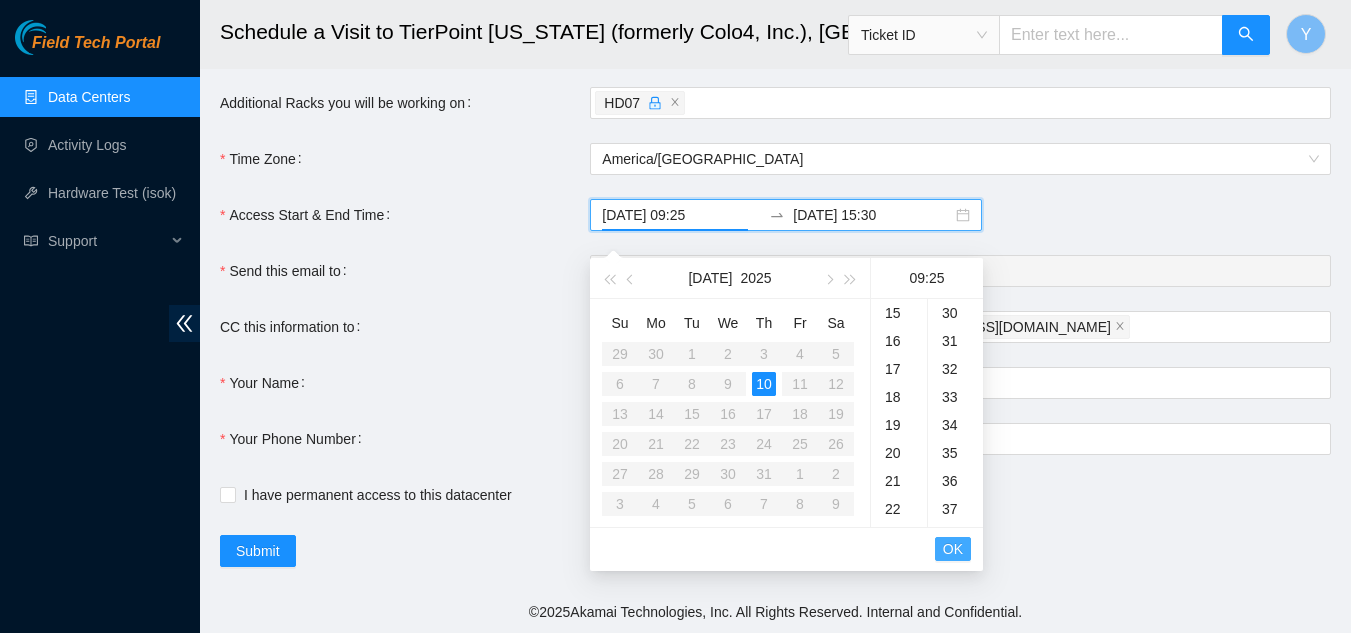 scroll, scrollTop: 252, scrollLeft: 0, axis: vertical 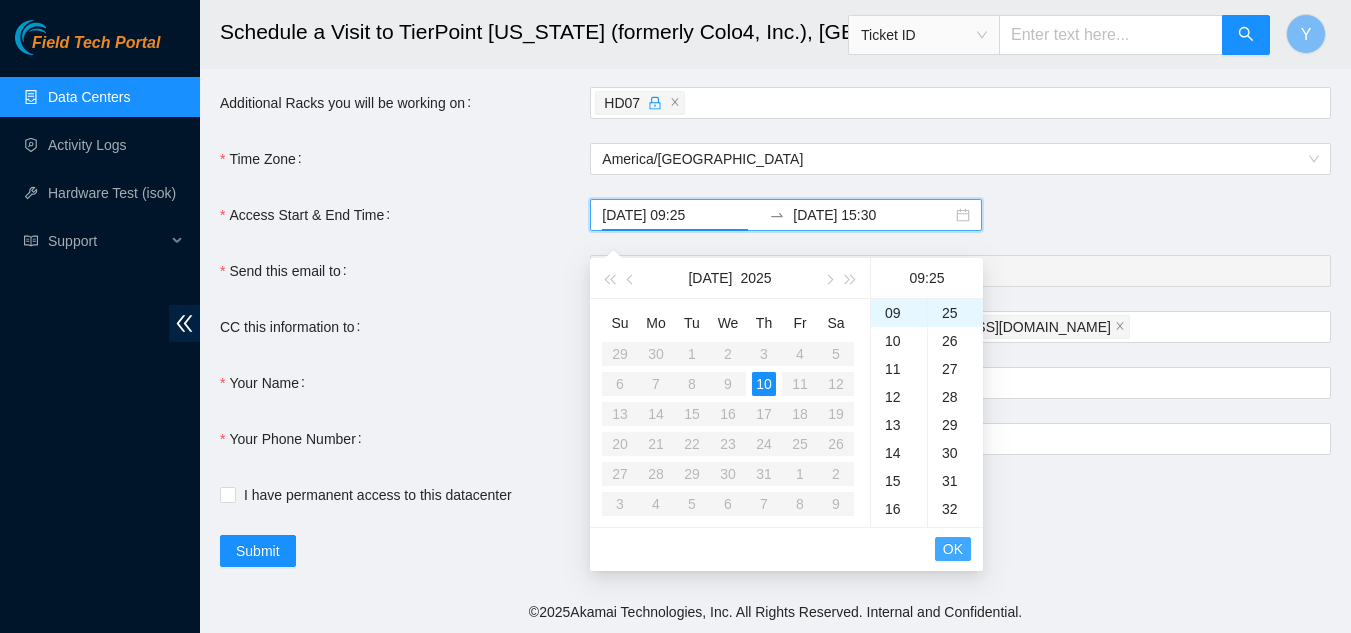 click on "OK" at bounding box center [953, 549] 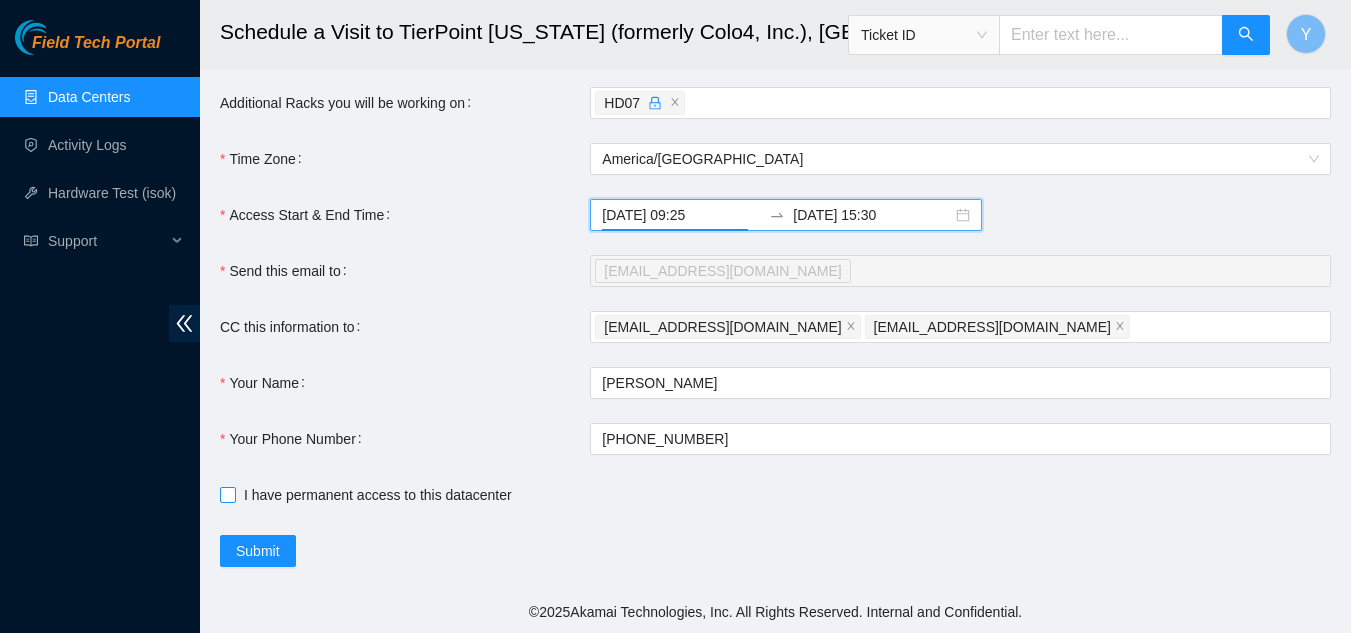 click on "I have permanent access to this datacenter" at bounding box center (227, 494) 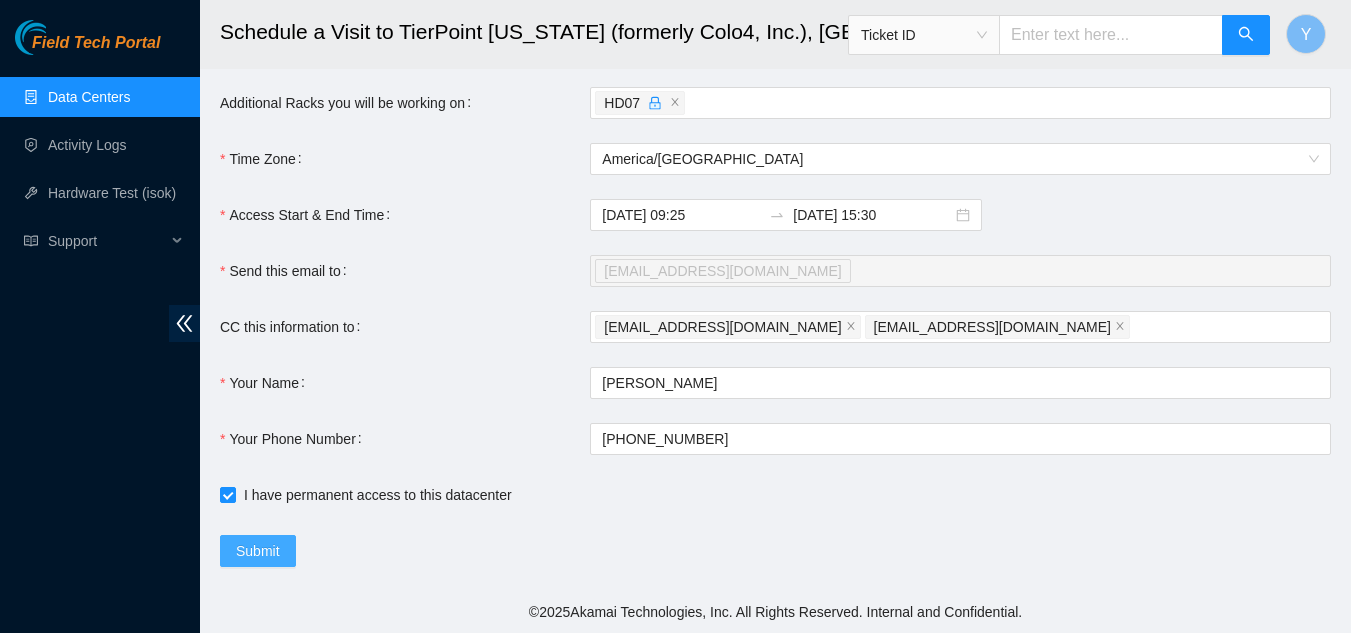 click on "Submit" at bounding box center [258, 551] 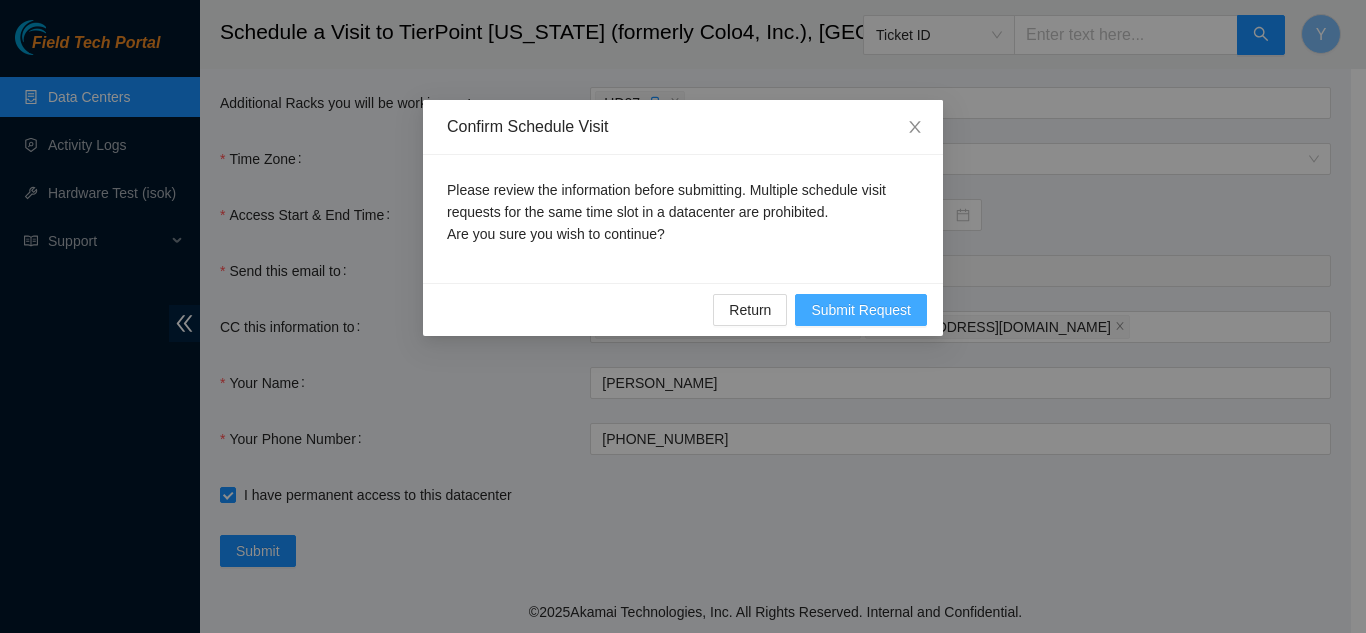 click on "Submit Request" at bounding box center (861, 310) 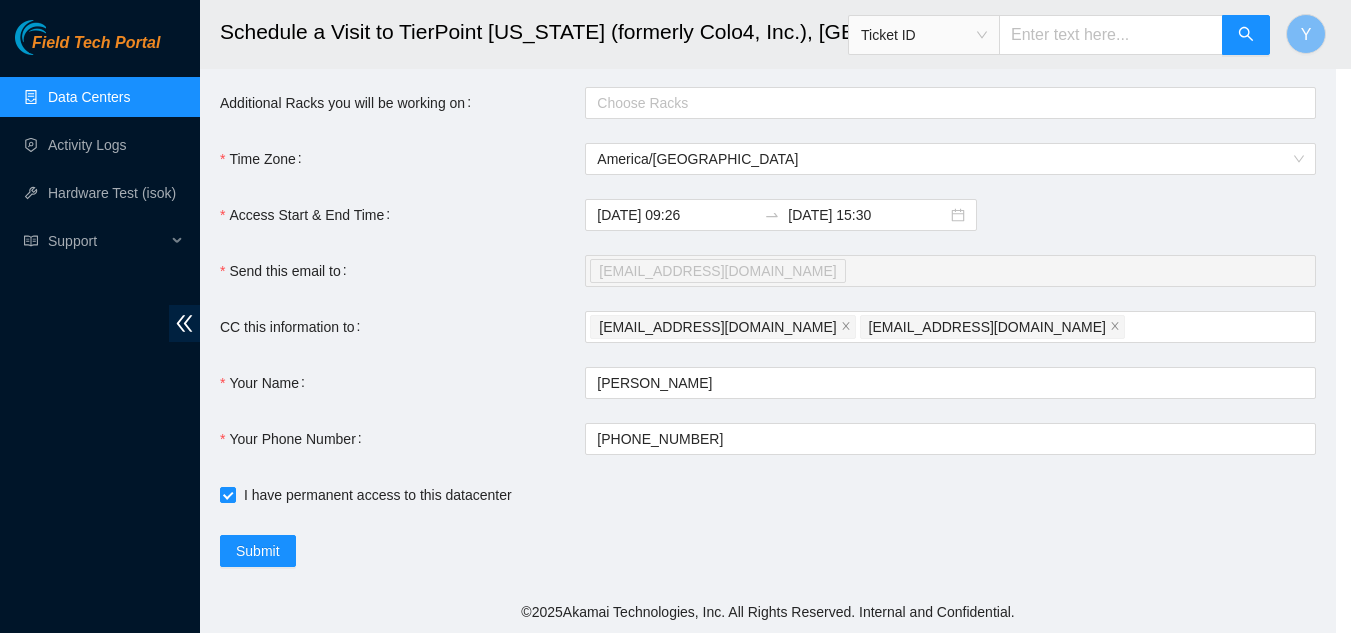 type on "[DATE] 09:26" 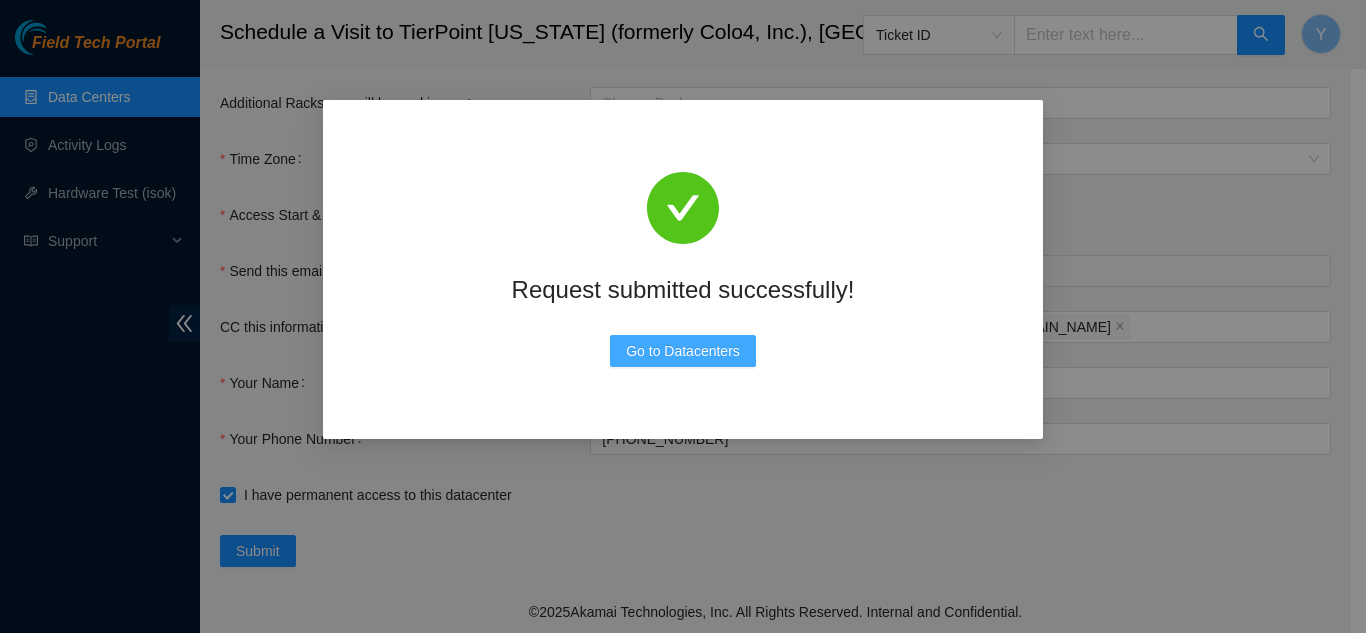 click on "Go to Datacenters" at bounding box center [683, 351] 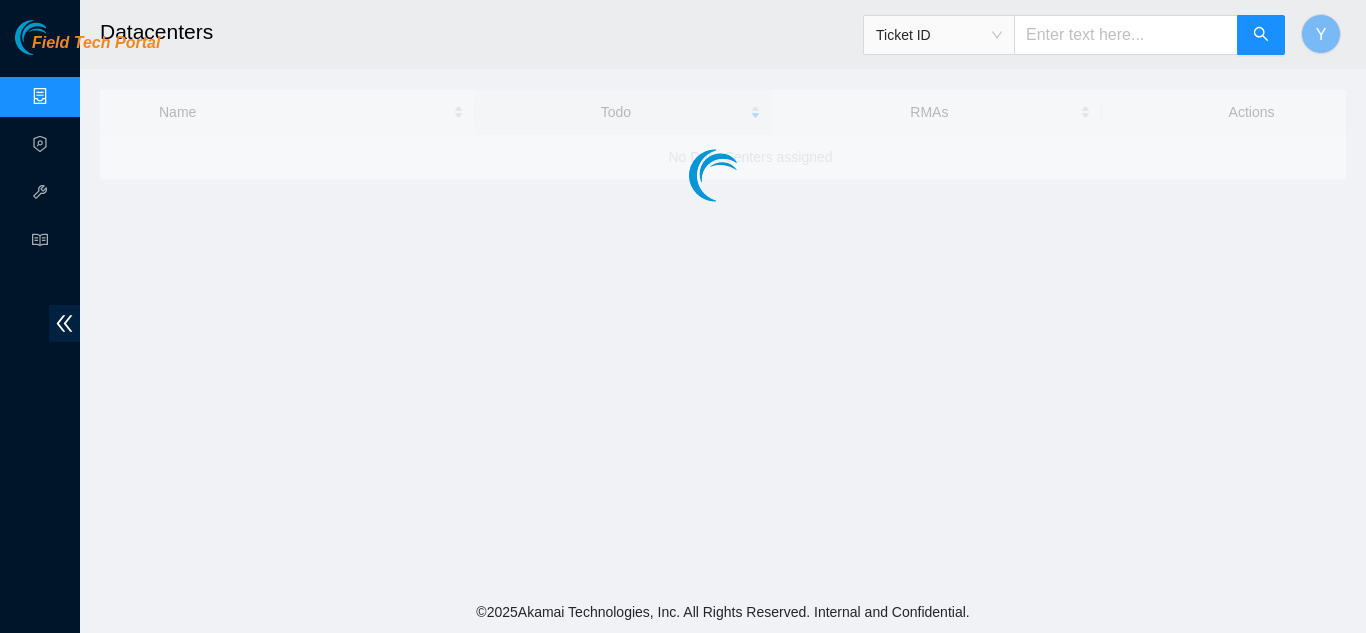 scroll, scrollTop: 0, scrollLeft: 0, axis: both 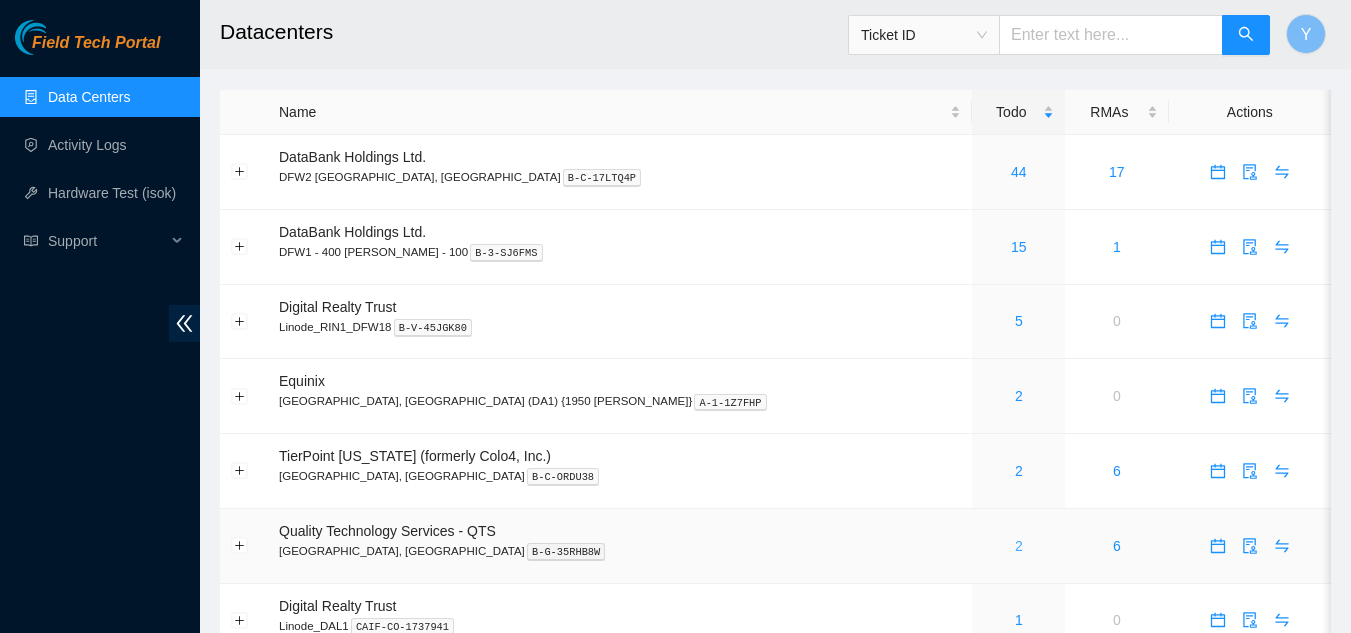 click on "2" at bounding box center [1019, 546] 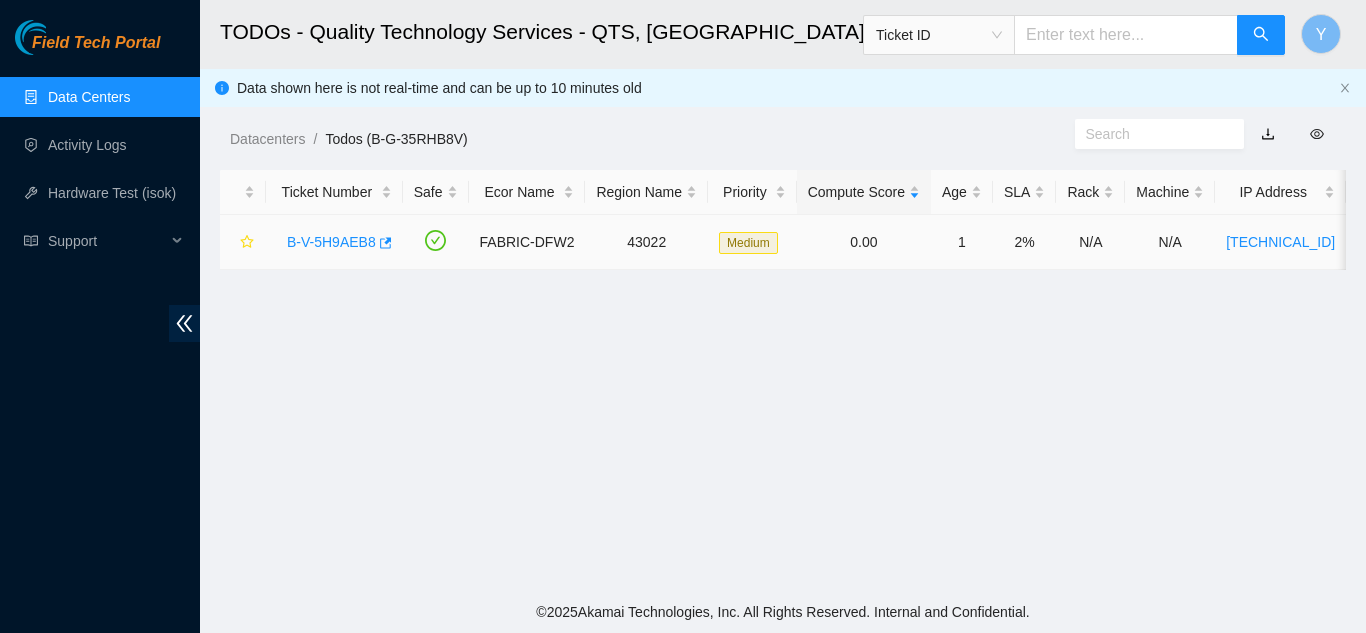 click on "B-V-5H9AEB8" at bounding box center (331, 242) 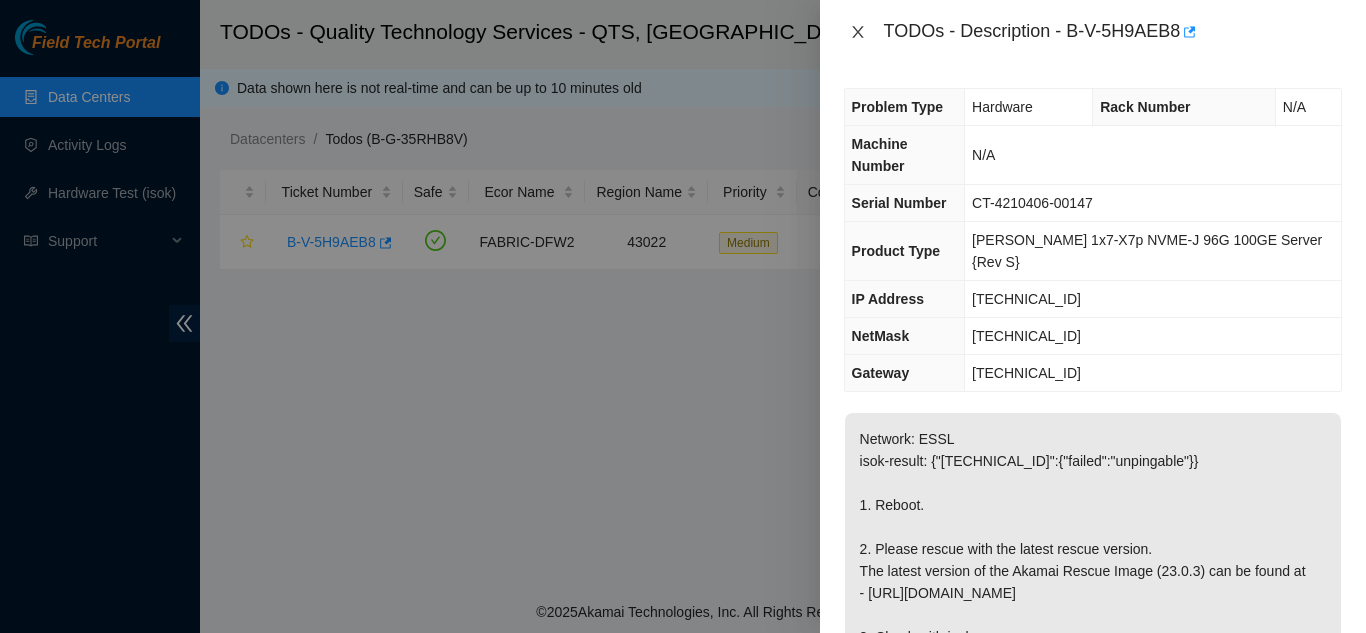 click 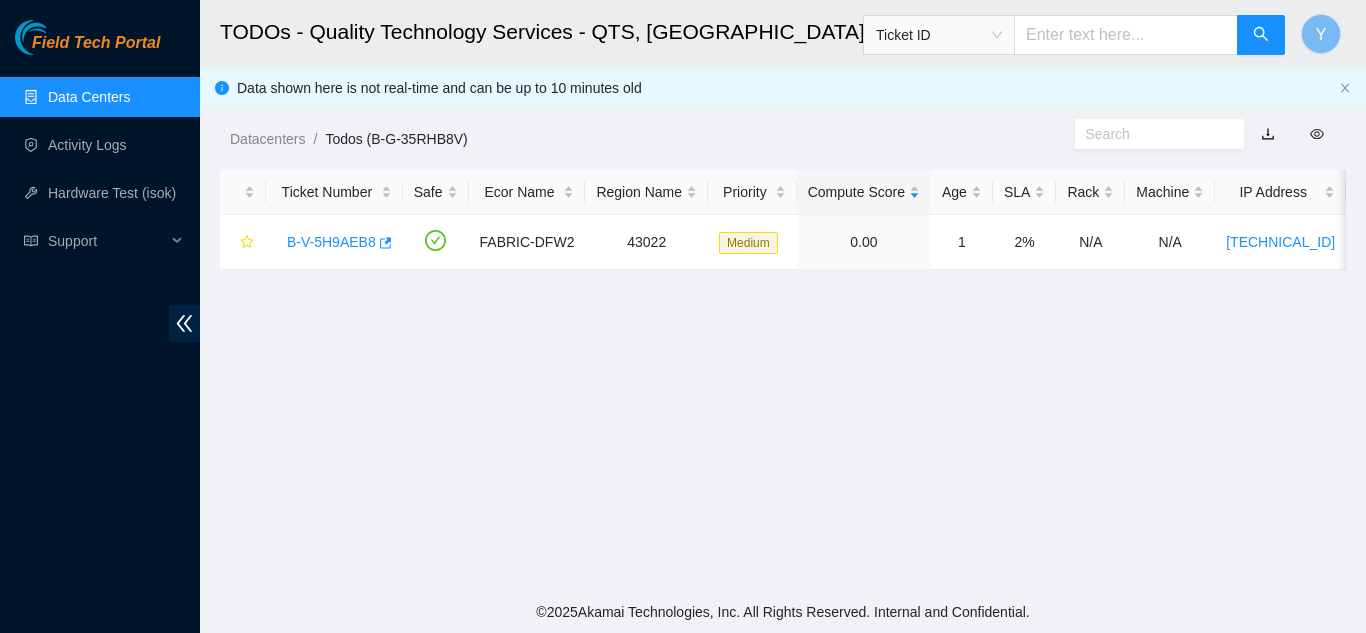 click on "Data Centers" at bounding box center (89, 97) 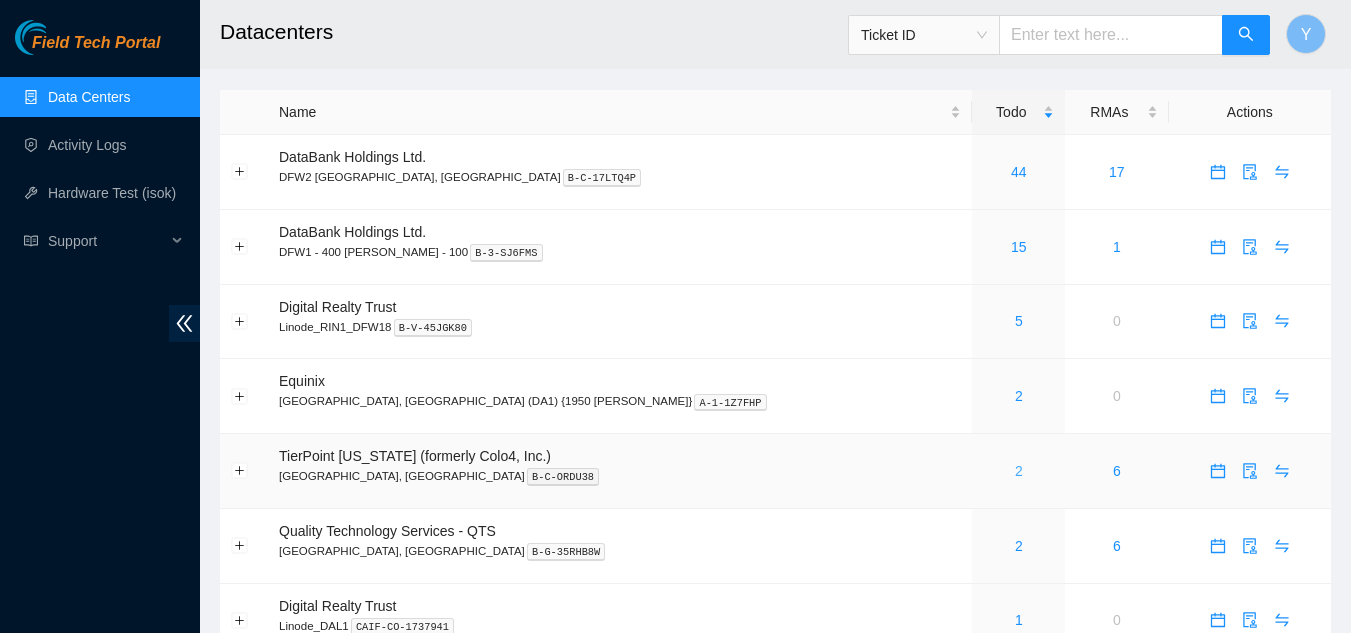 click on "2" at bounding box center [1019, 471] 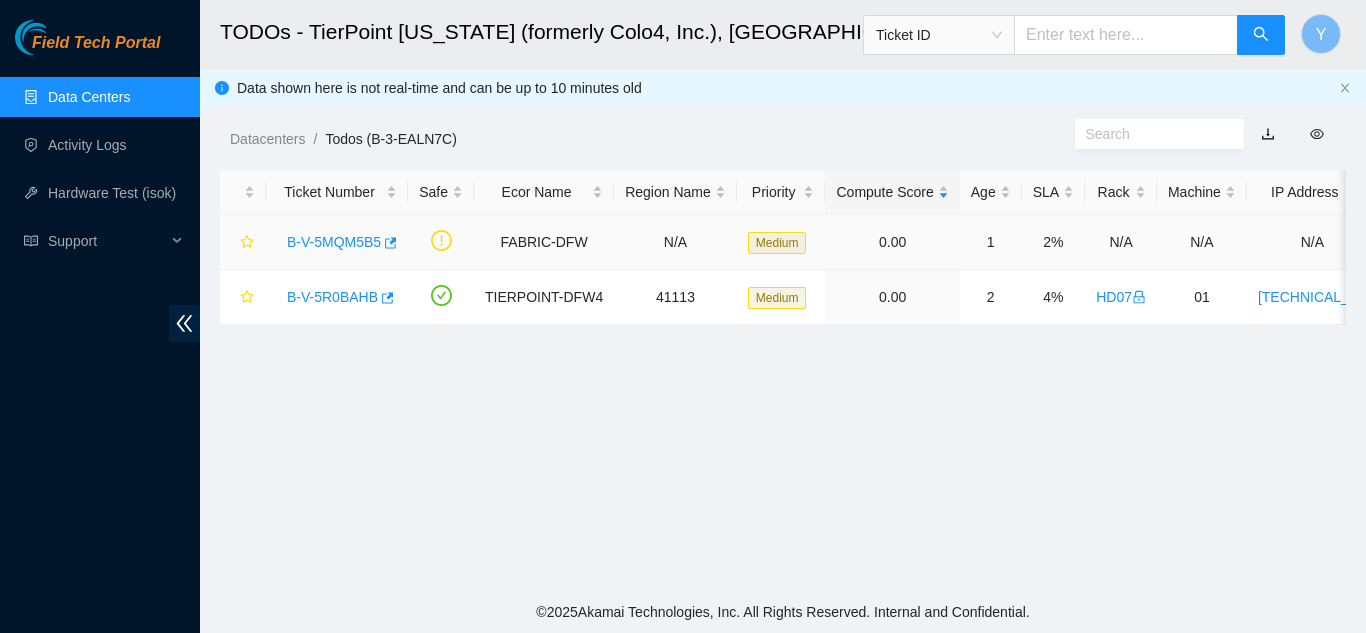 click on "B-V-5MQM5B5" at bounding box center [334, 242] 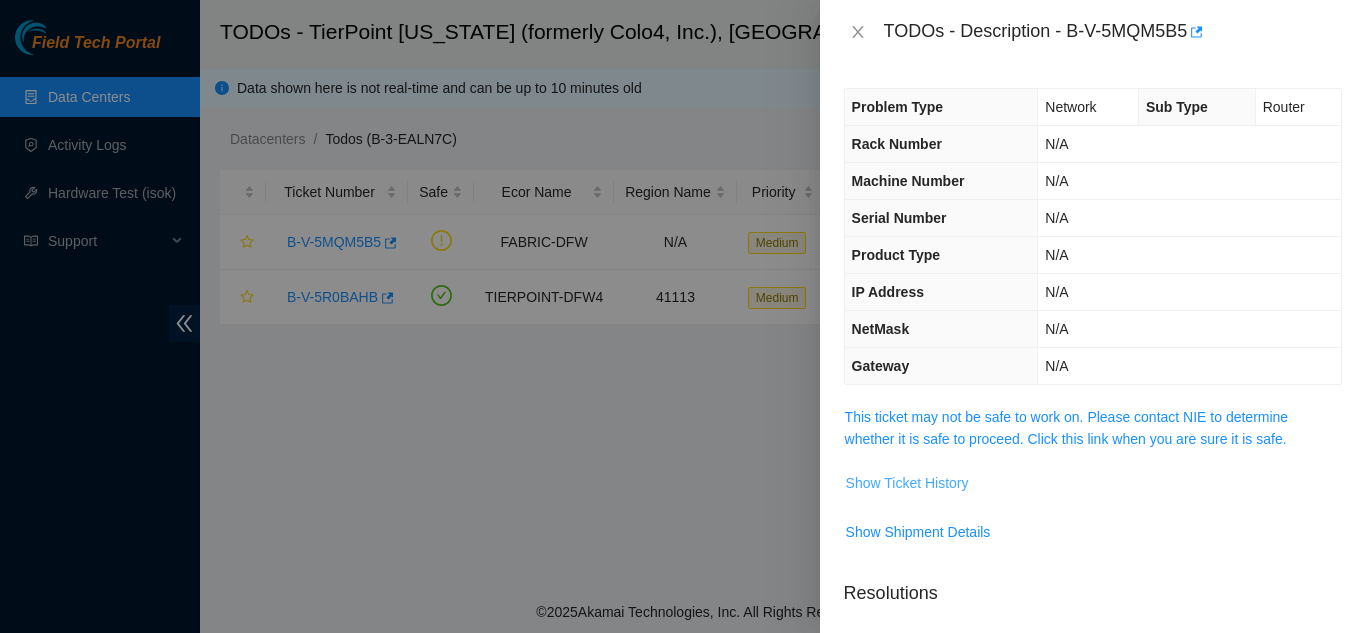 click on "Show Ticket History" at bounding box center (907, 483) 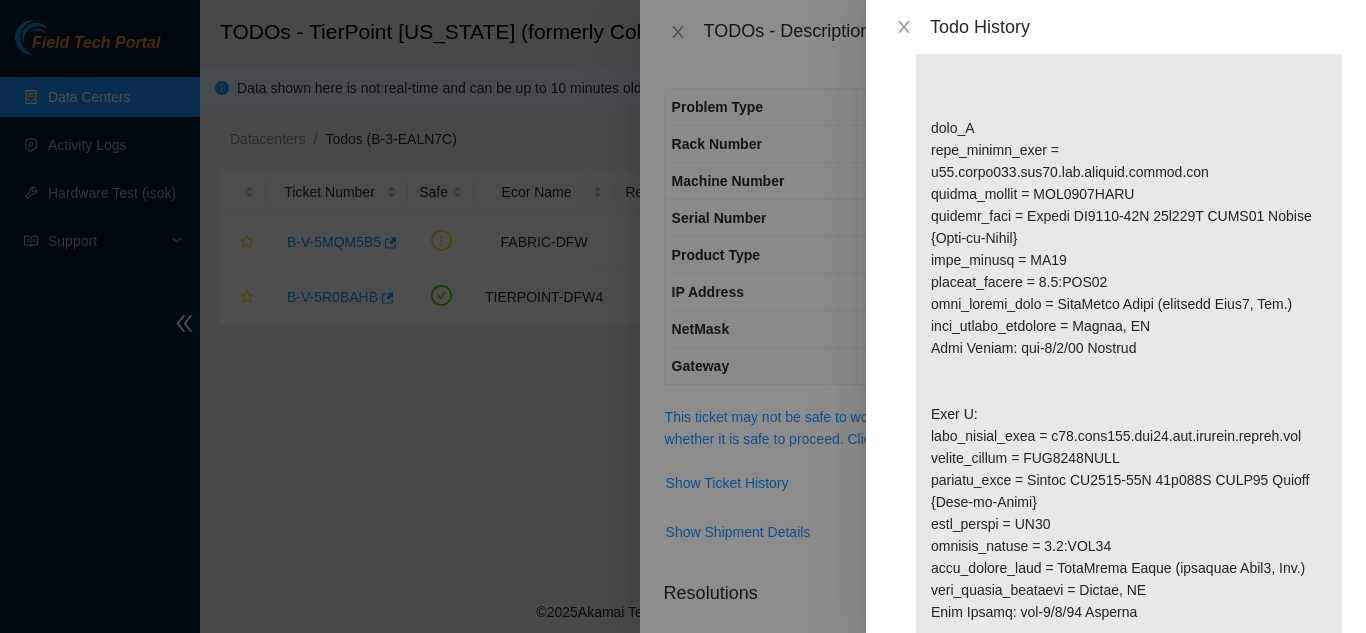 scroll, scrollTop: 909, scrollLeft: 0, axis: vertical 